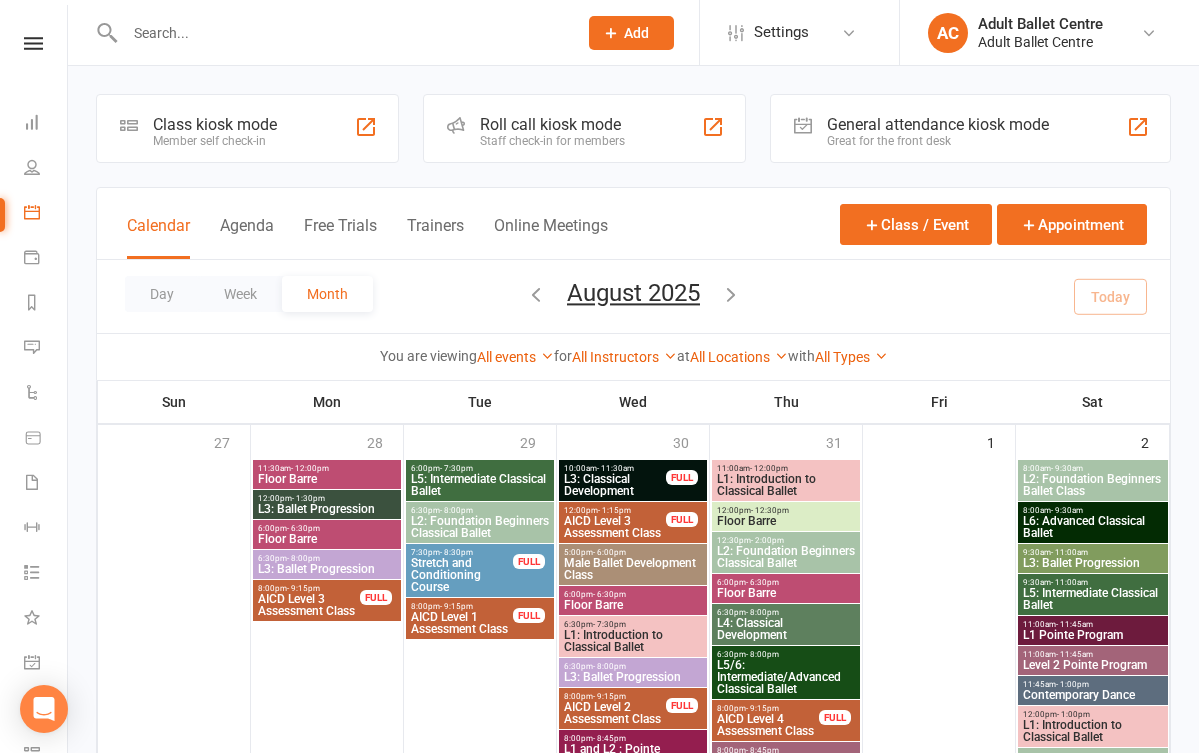 scroll, scrollTop: 883, scrollLeft: 0, axis: vertical 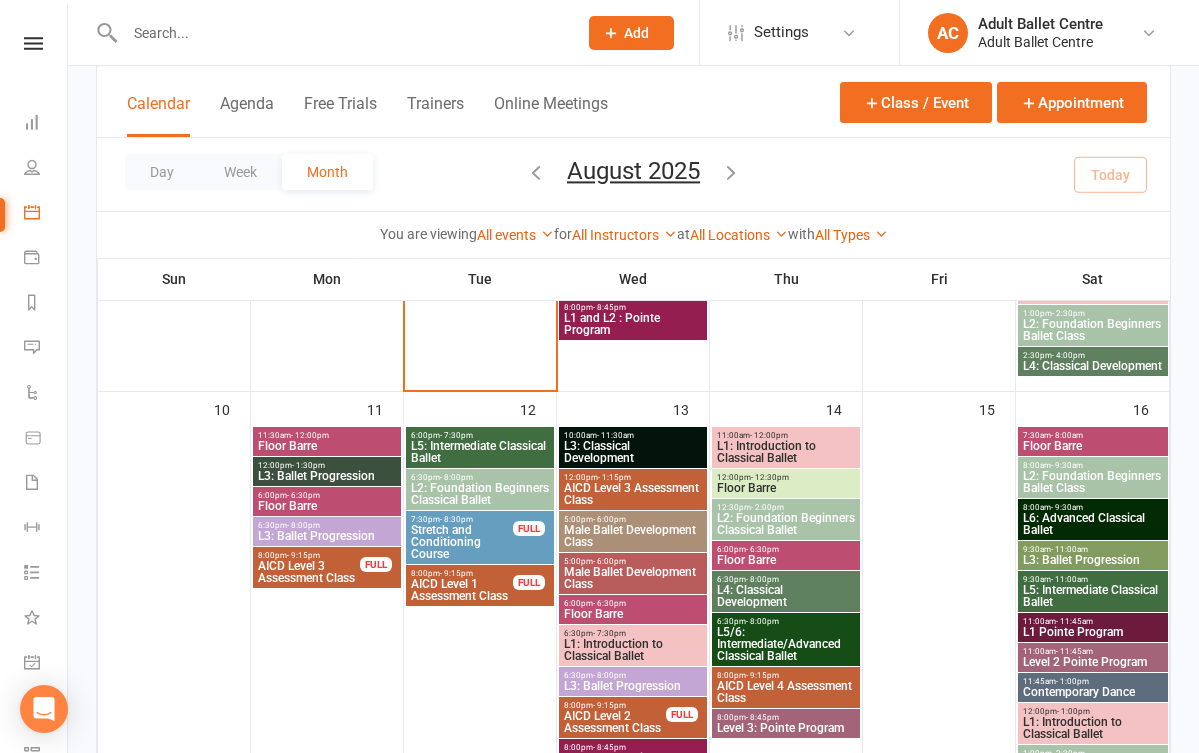 click on "People" at bounding box center [33, 169] 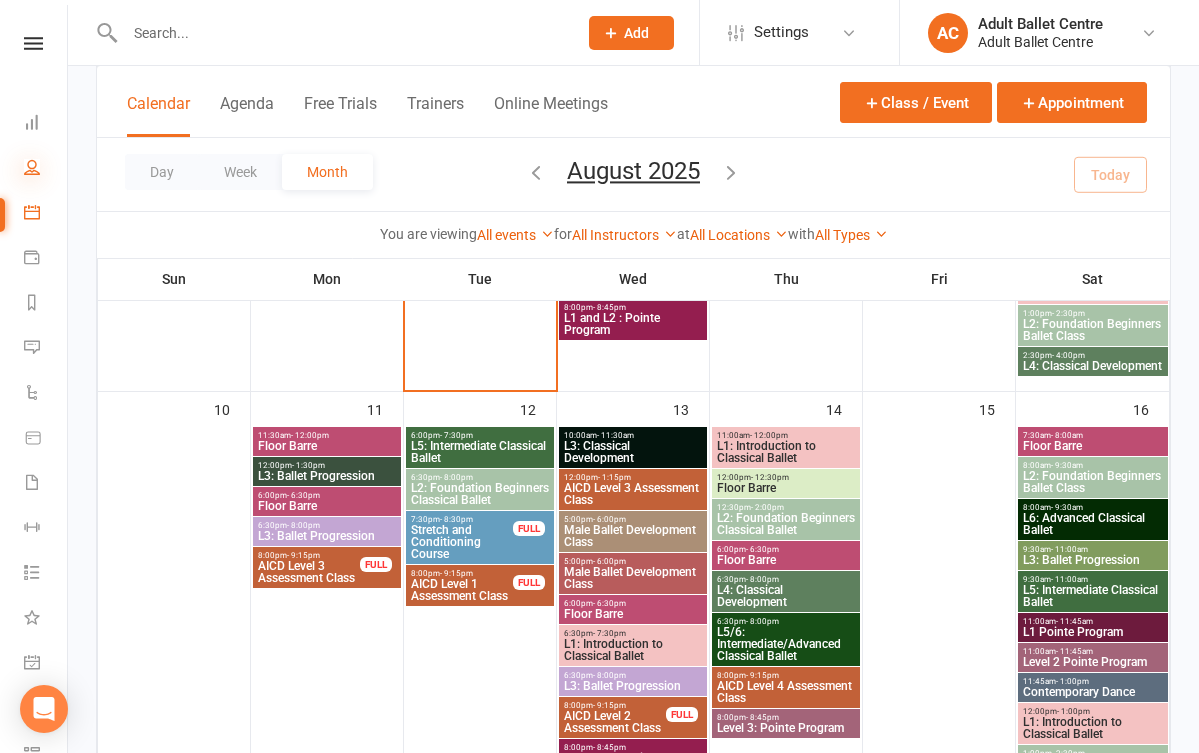 click at bounding box center [32, 167] 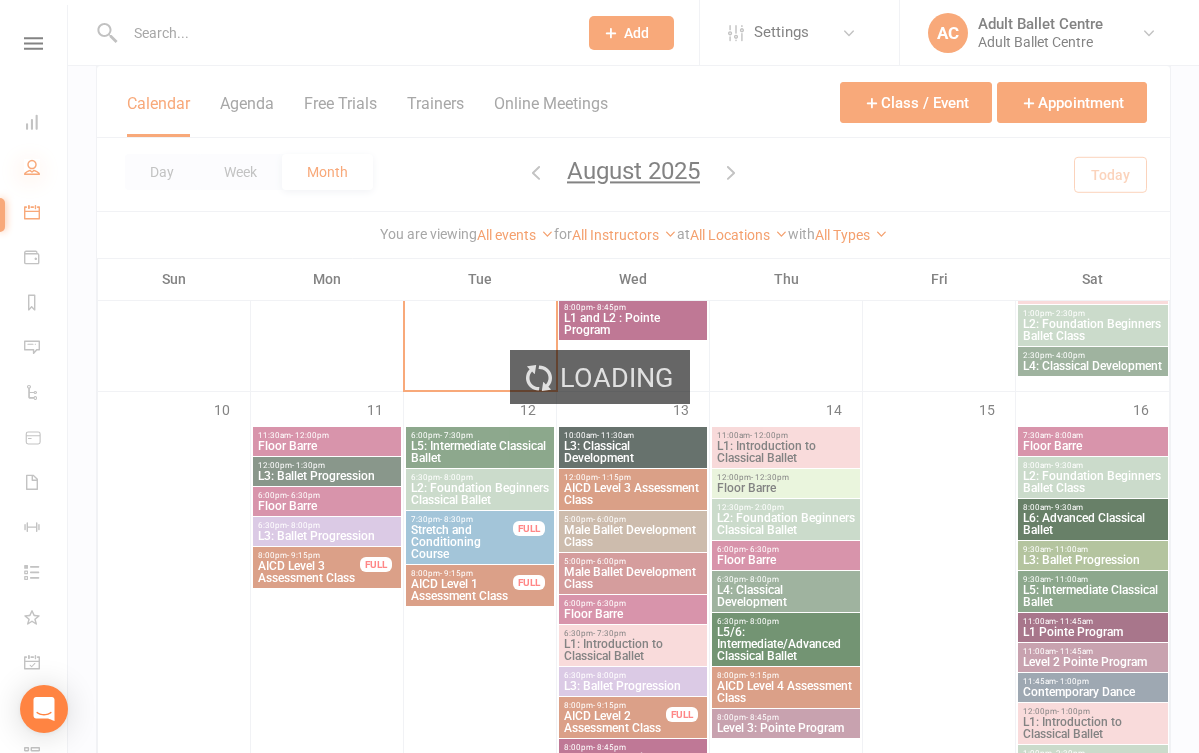 select on "100" 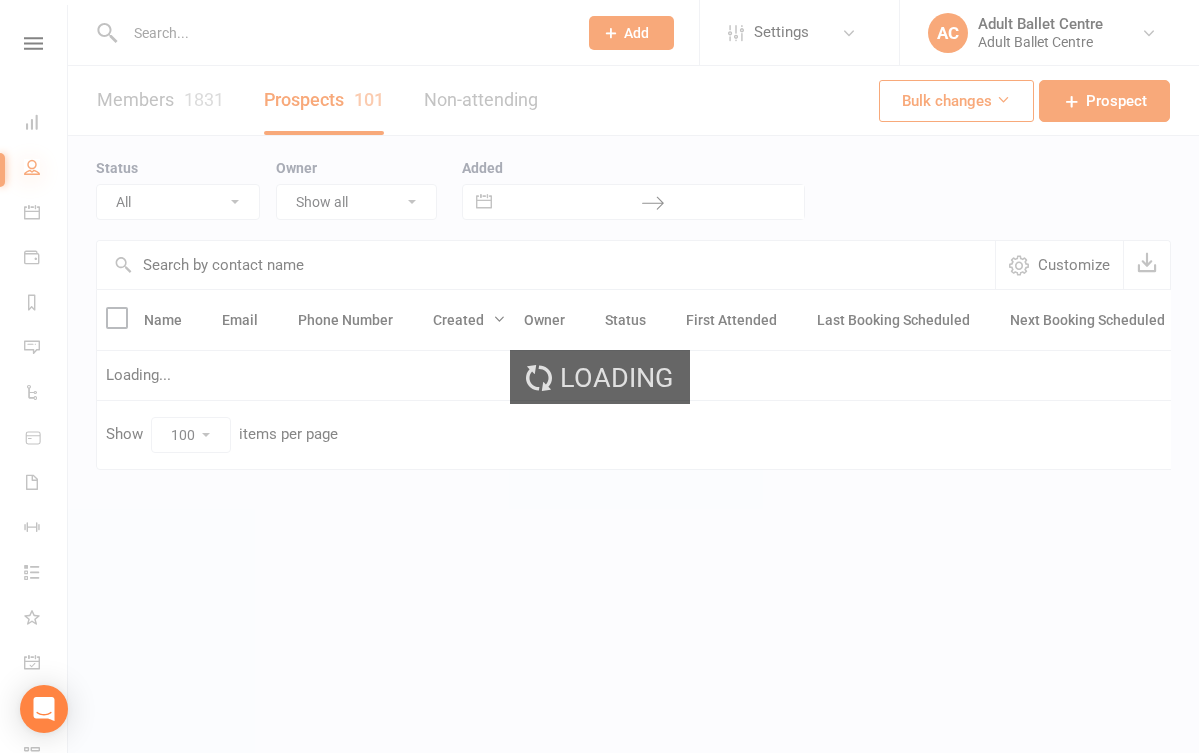 scroll, scrollTop: 0, scrollLeft: 0, axis: both 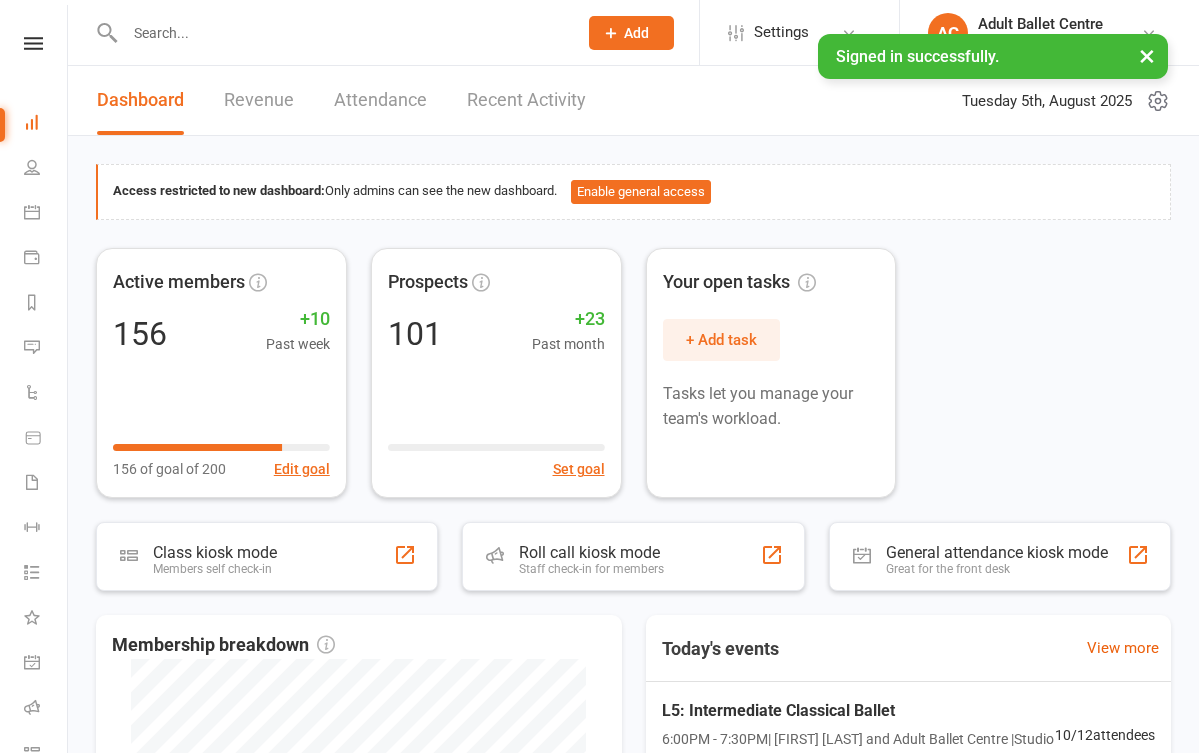 click on "People" at bounding box center (33, 169) 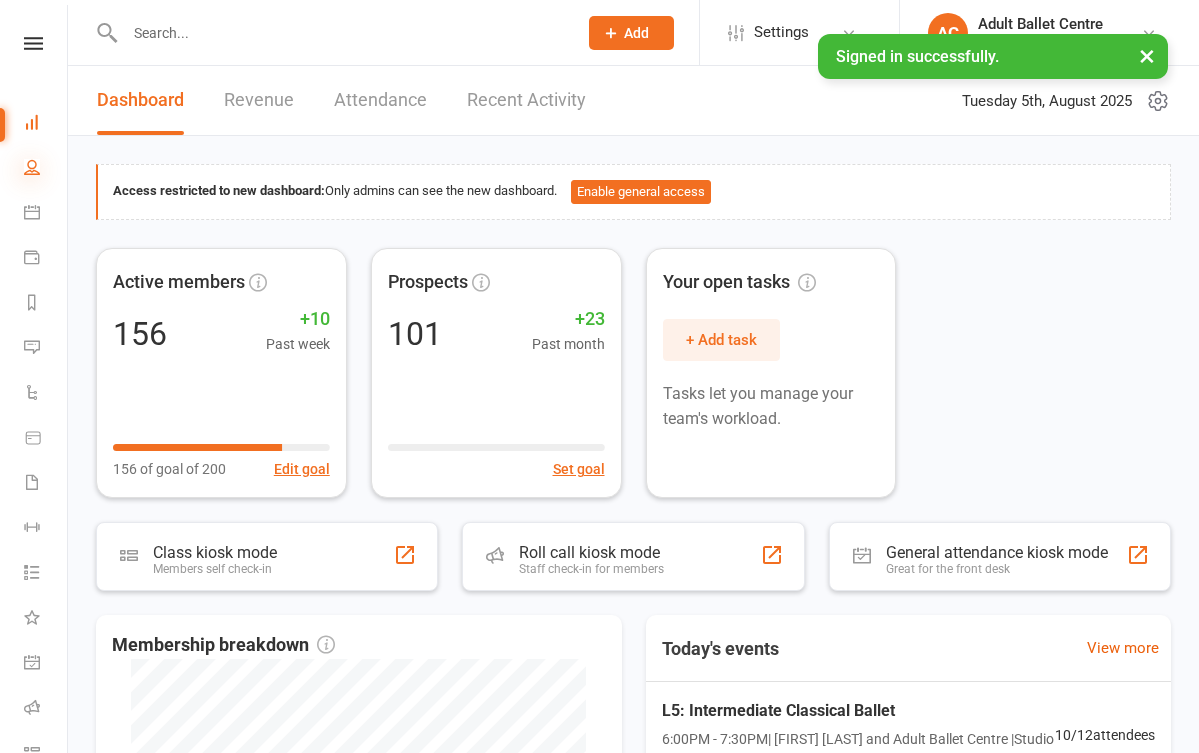 click at bounding box center [32, 167] 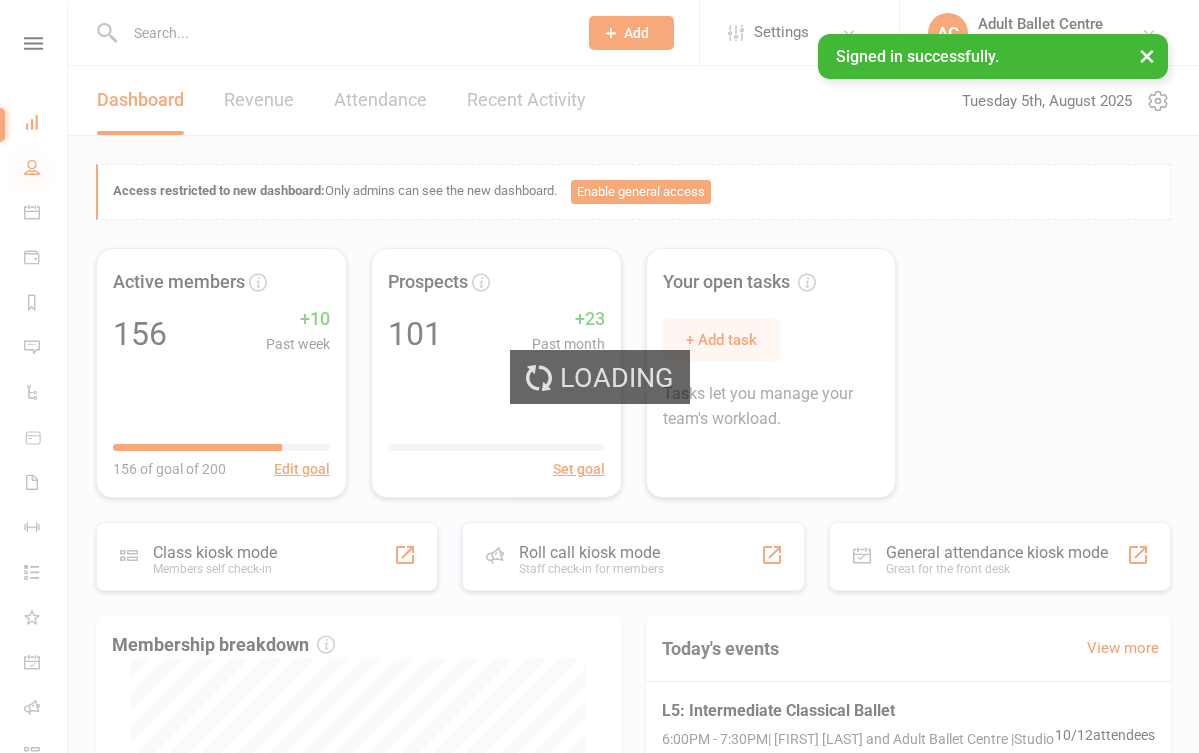 select on "100" 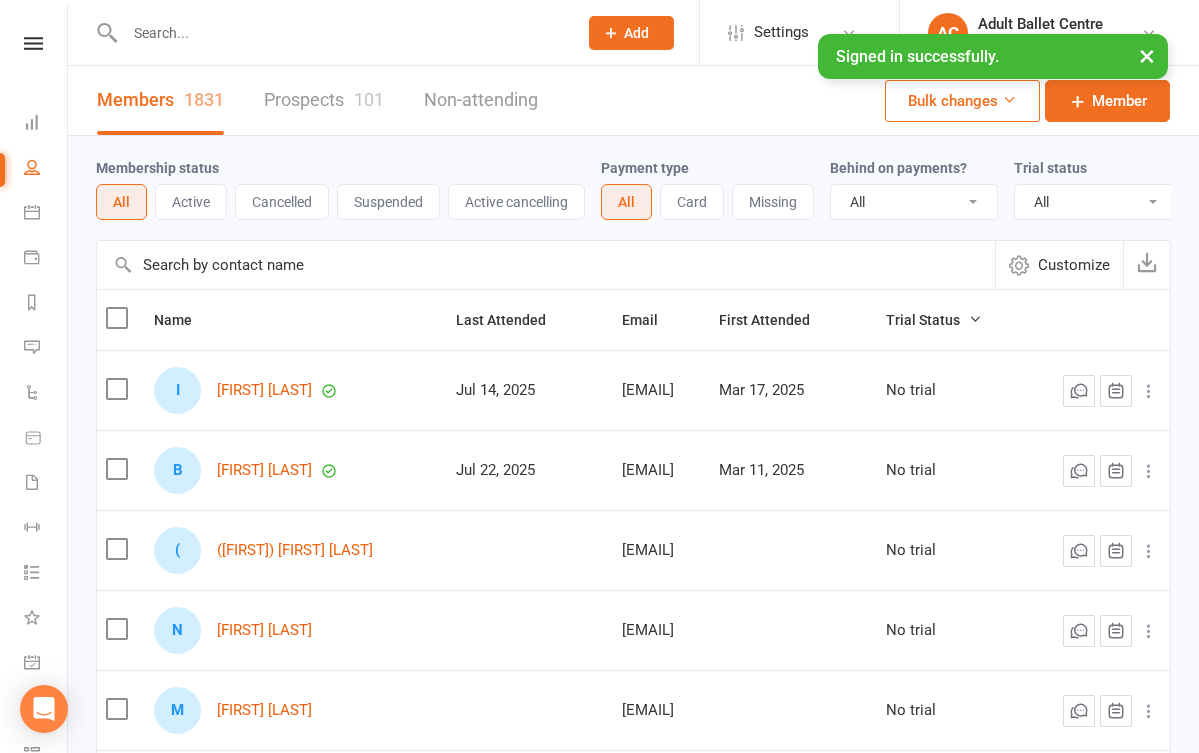 click on "[GENERAL_LOCATION]" at bounding box center [324, 100] 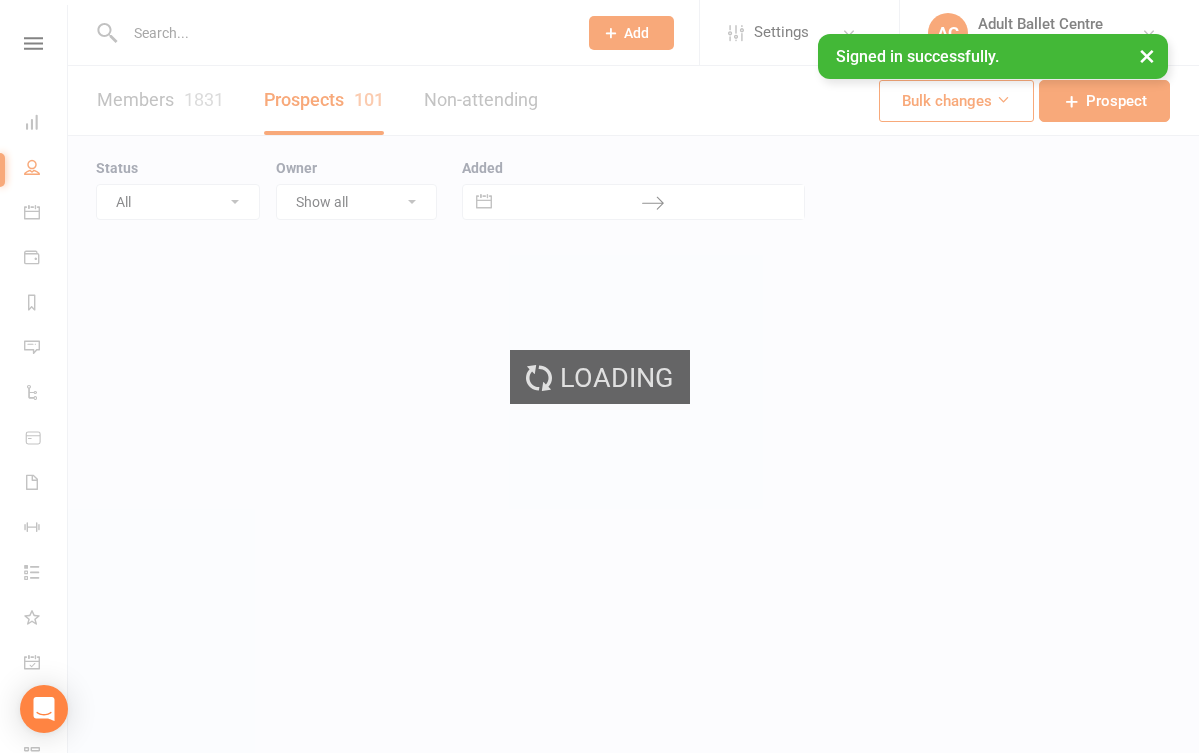 select on "100" 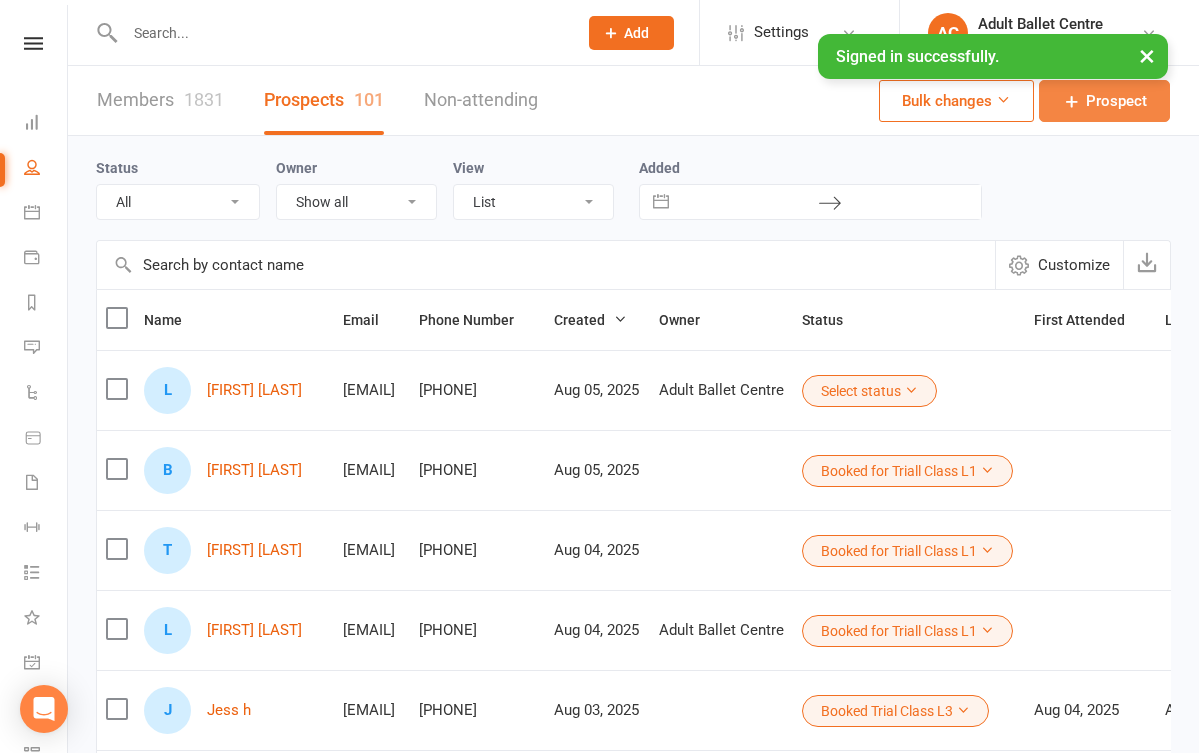 click on "Prospect" at bounding box center (1116, 101) 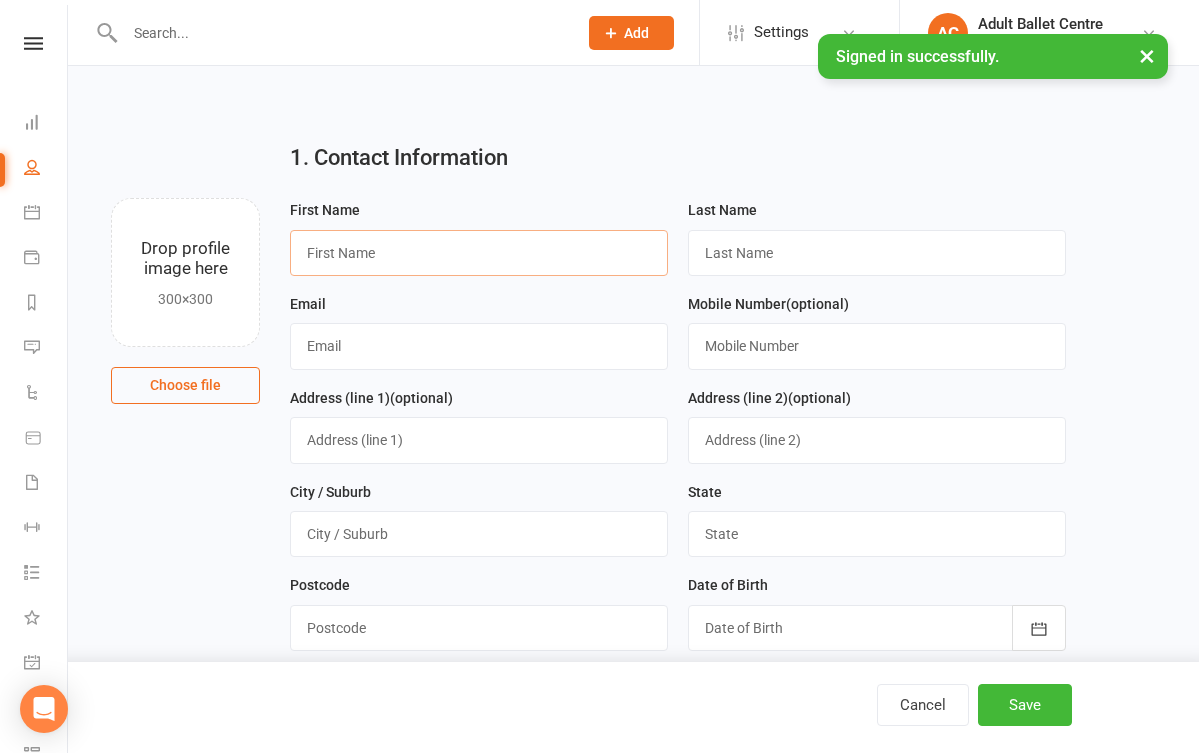 paste on "Joy" 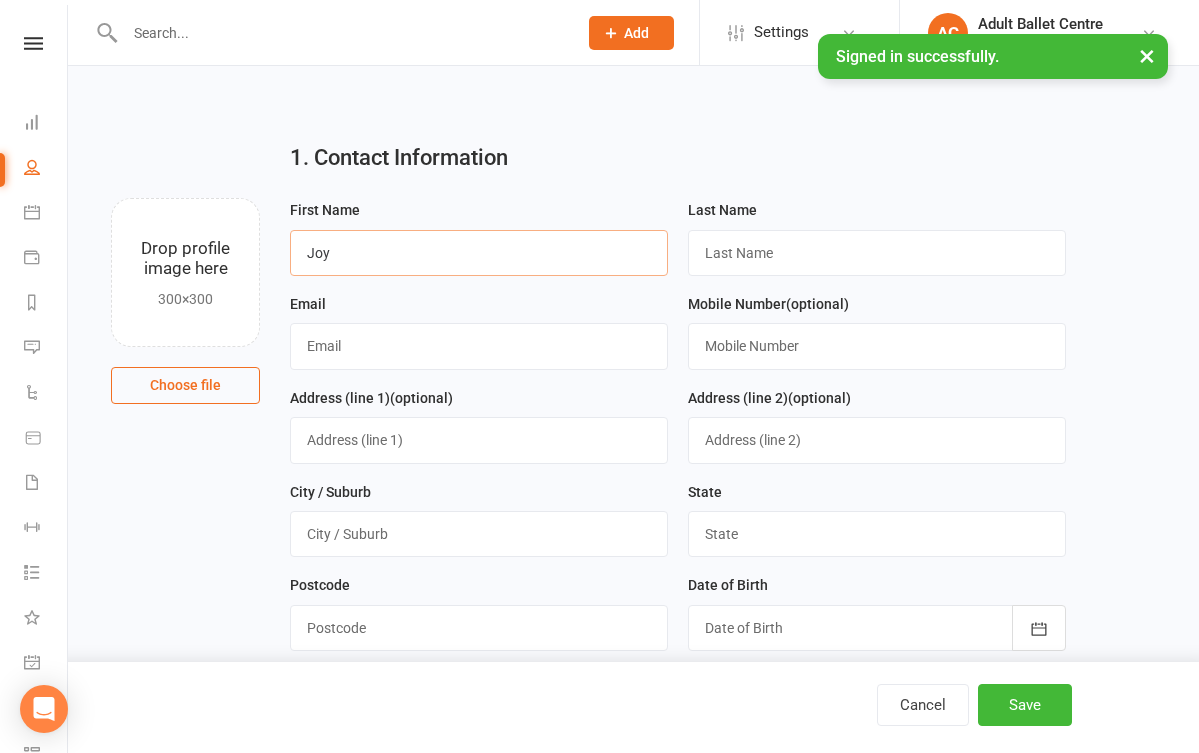 type on "Joy" 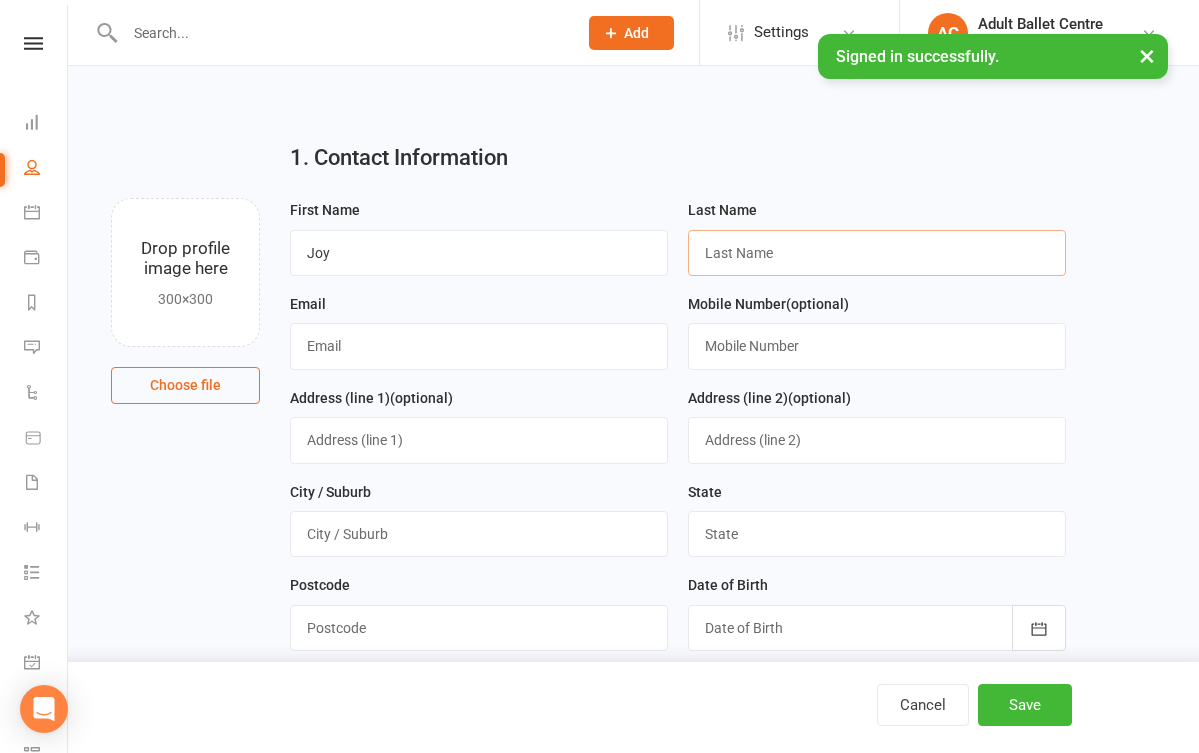 paste on "Wang" 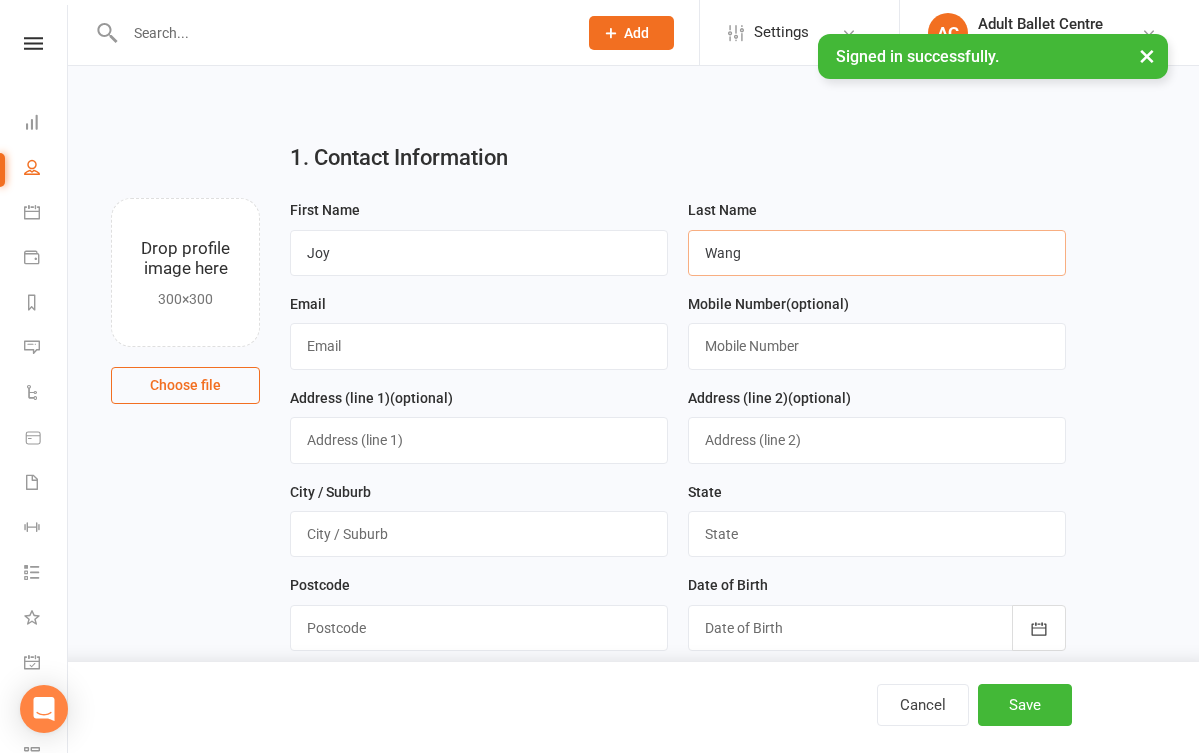 type on "Wang" 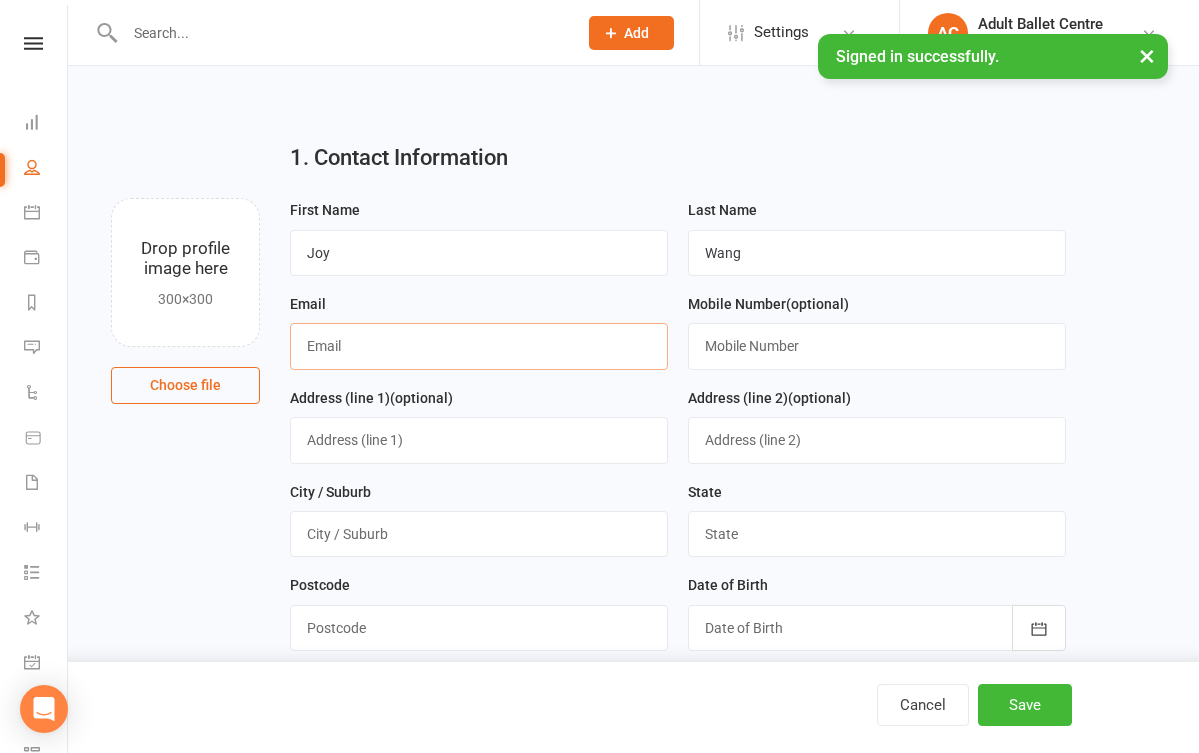 paste on "[EMAIL]" 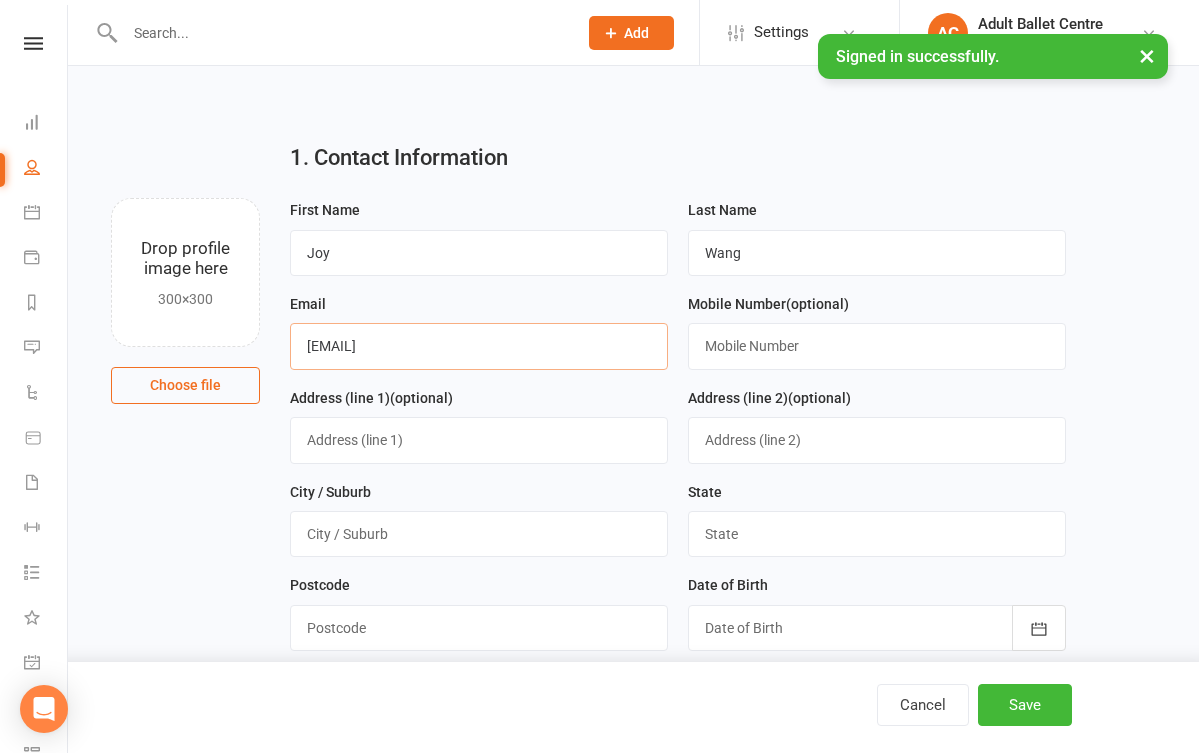 click on "[EMAIL]" at bounding box center (479, 346) 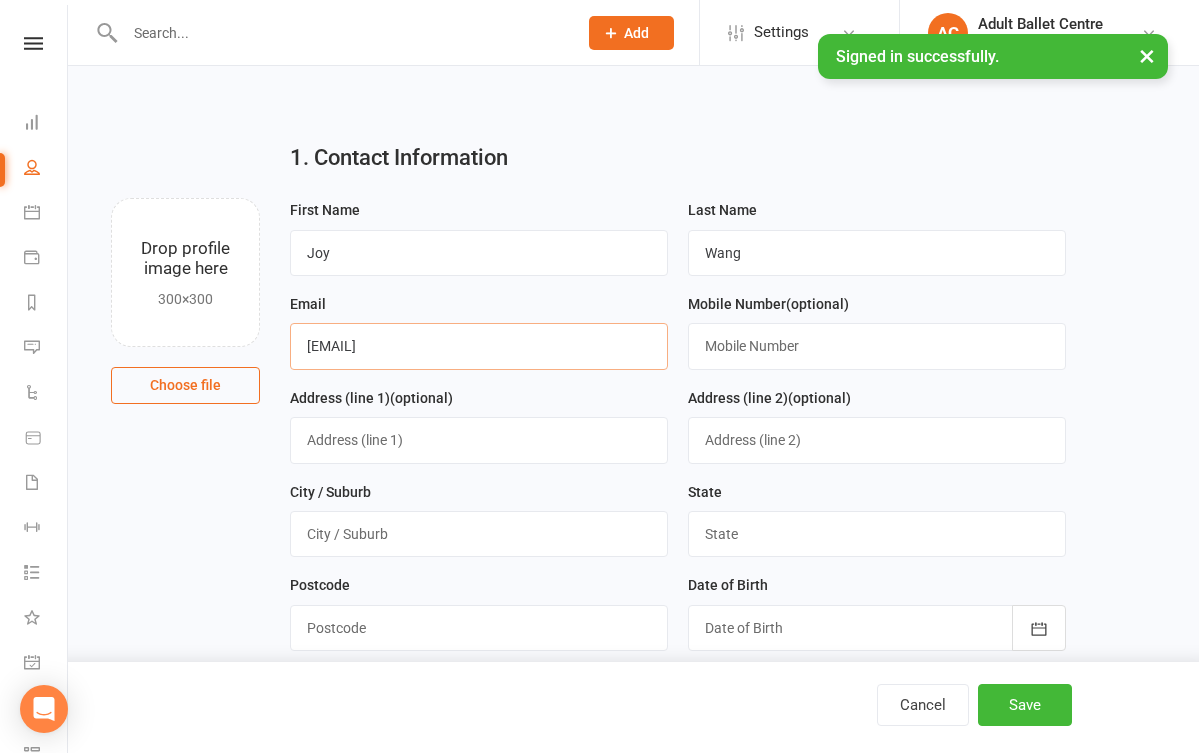 type on "[EMAIL]" 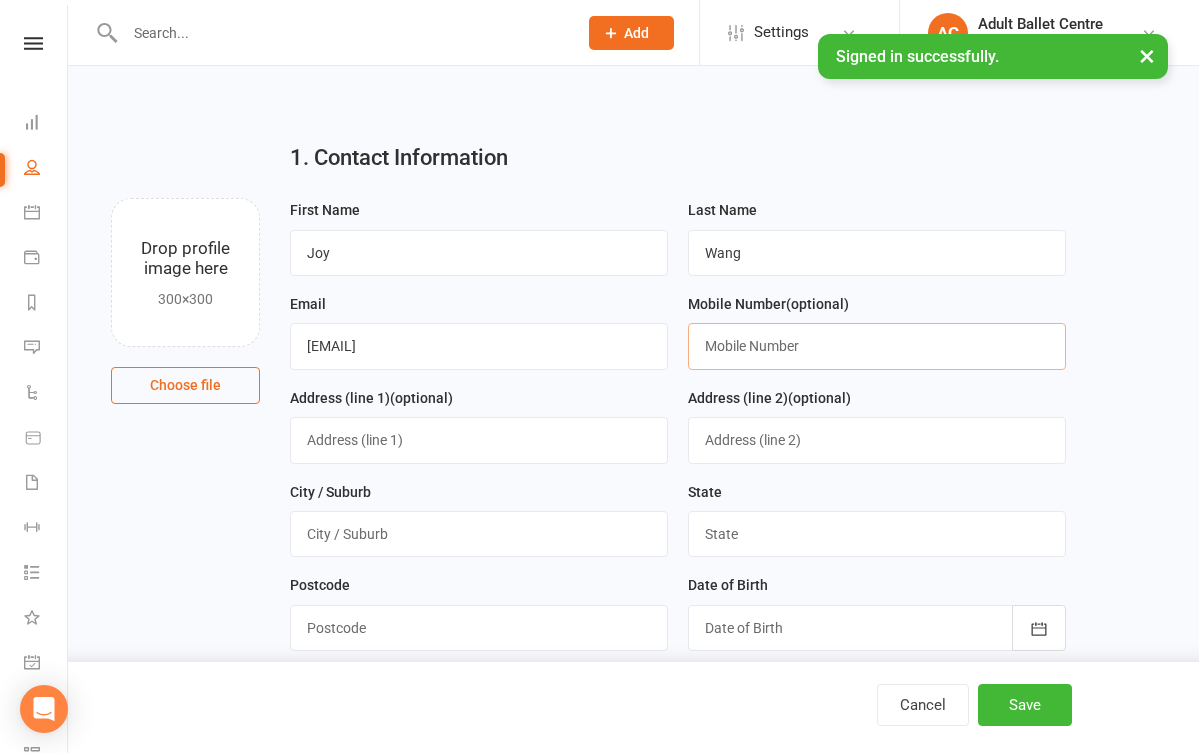 paste on "[PHONE]" 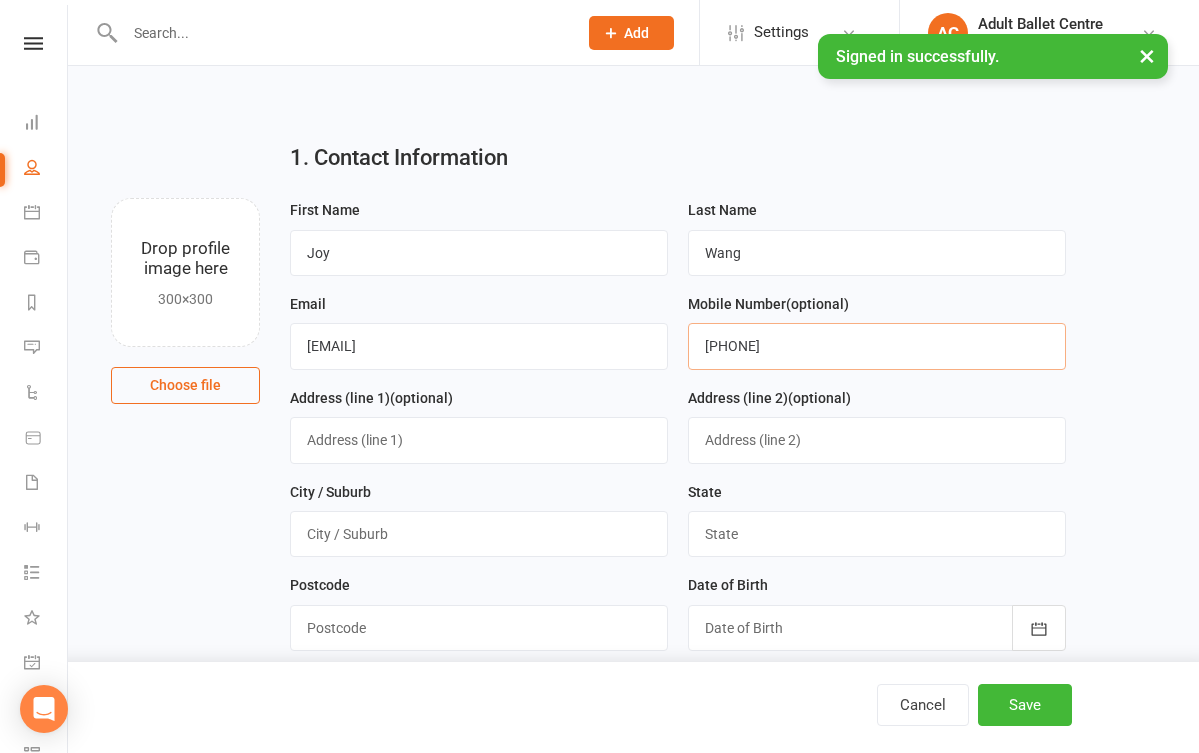 type on "[PHONE]" 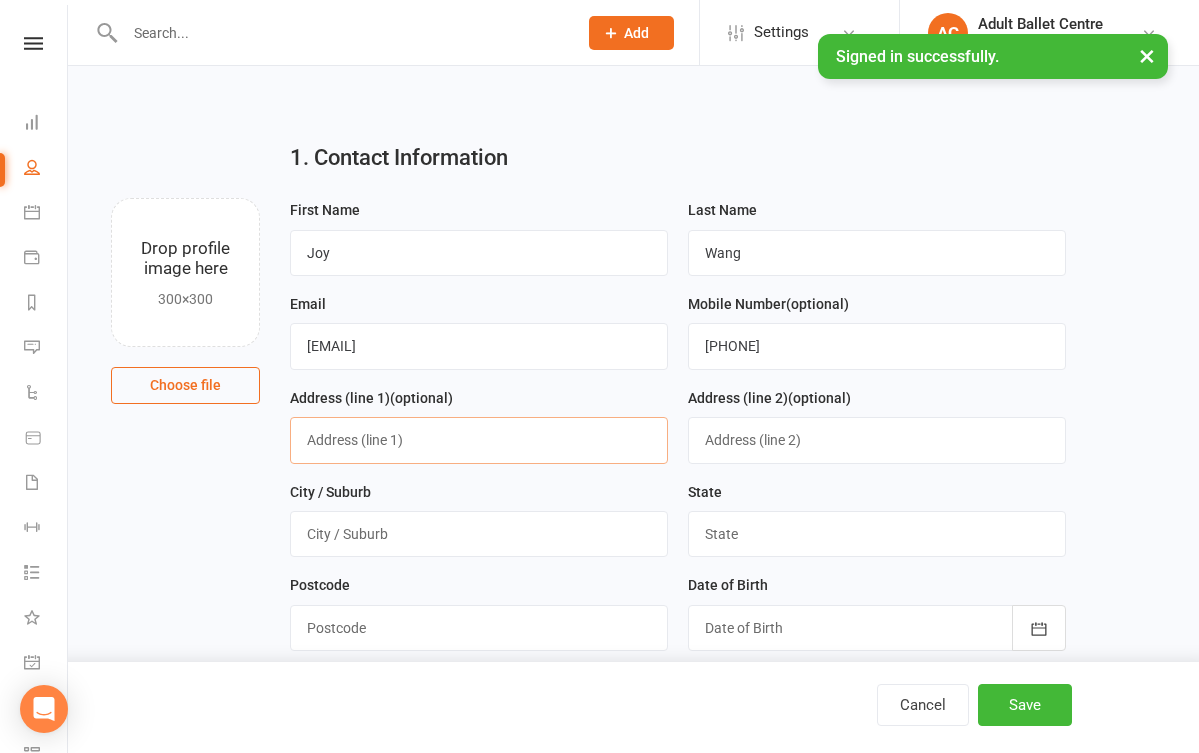 paste on "[NUMBER] [STREET] [CITY]" 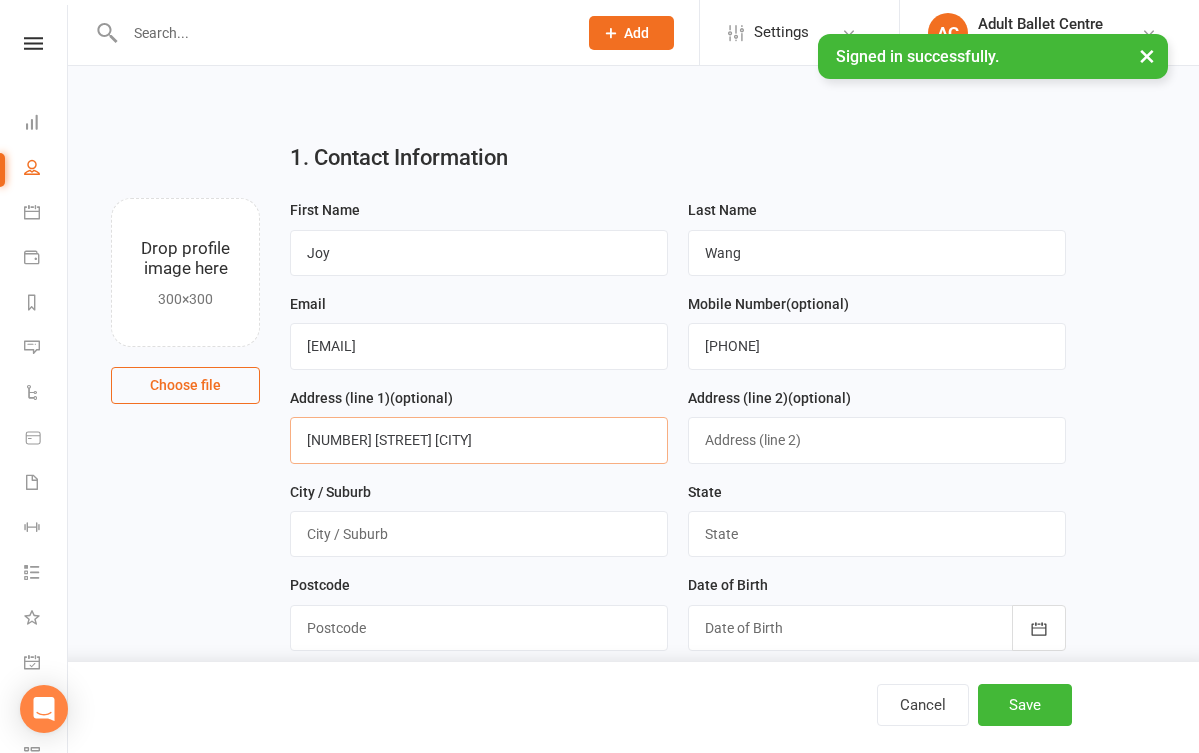 drag, startPoint x: 374, startPoint y: 434, endPoint x: 457, endPoint y: 433, distance: 83.00603 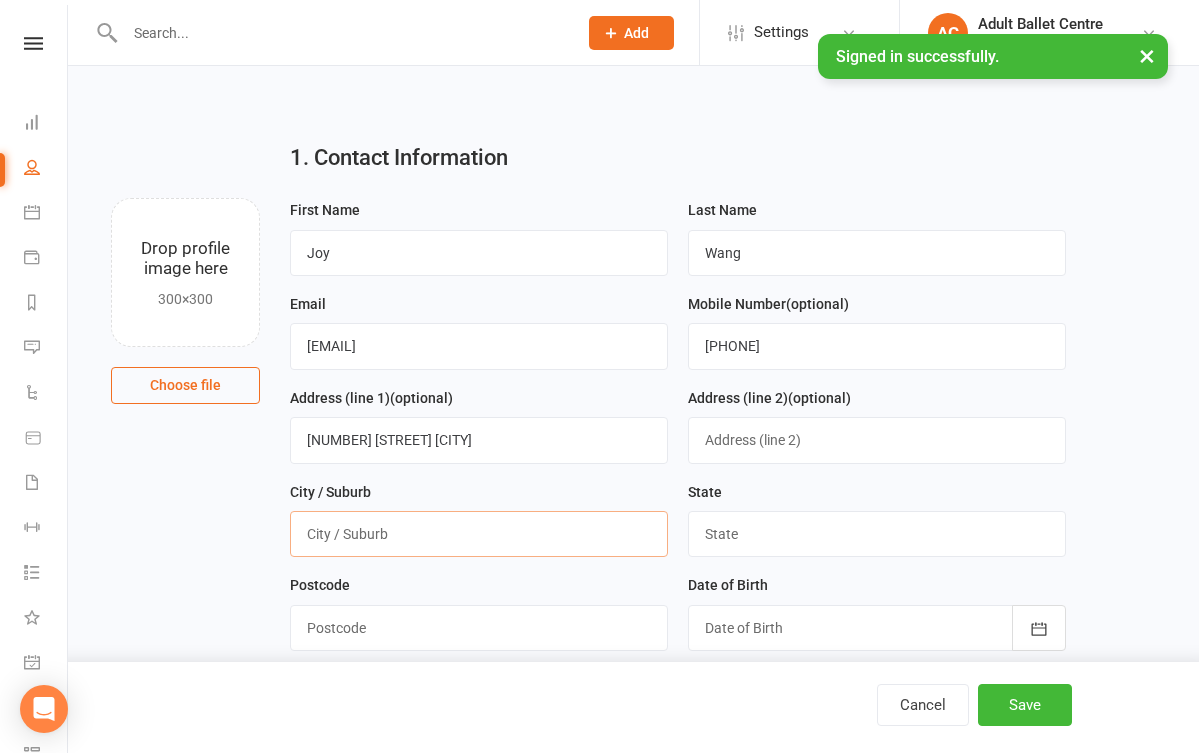 paste on "[GENERAL_LOCATION]" 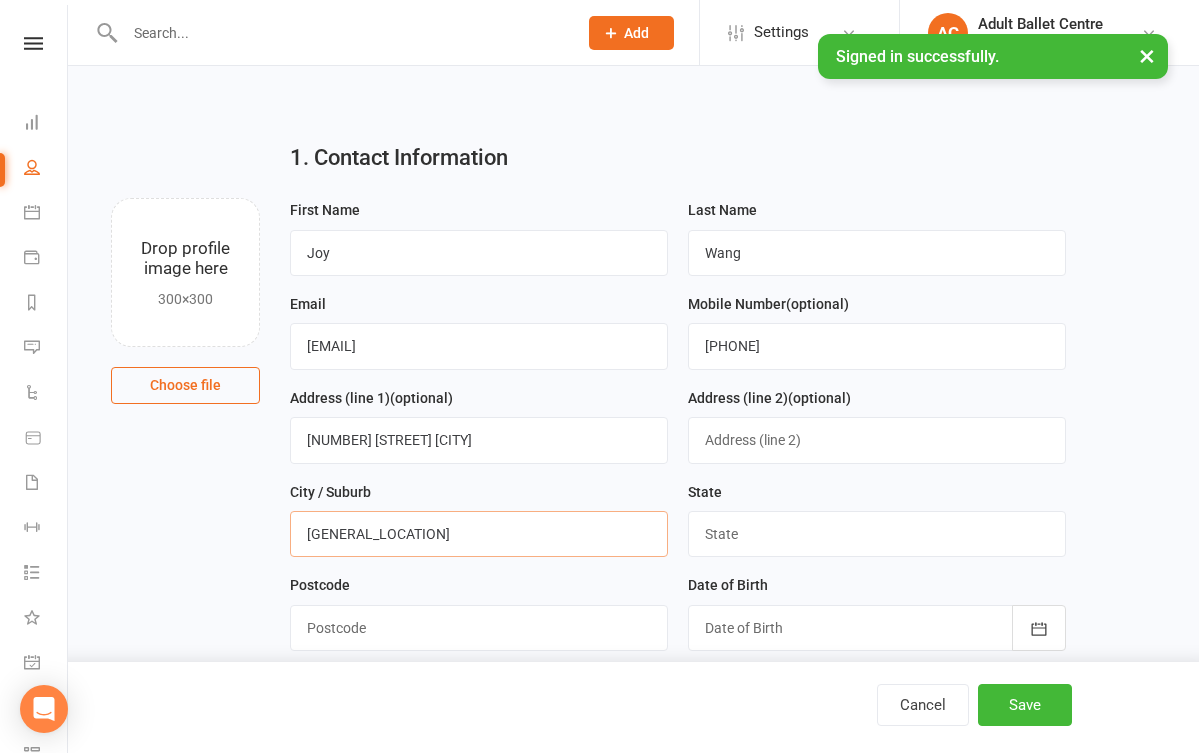 type on "[GENERAL_LOCATION]" 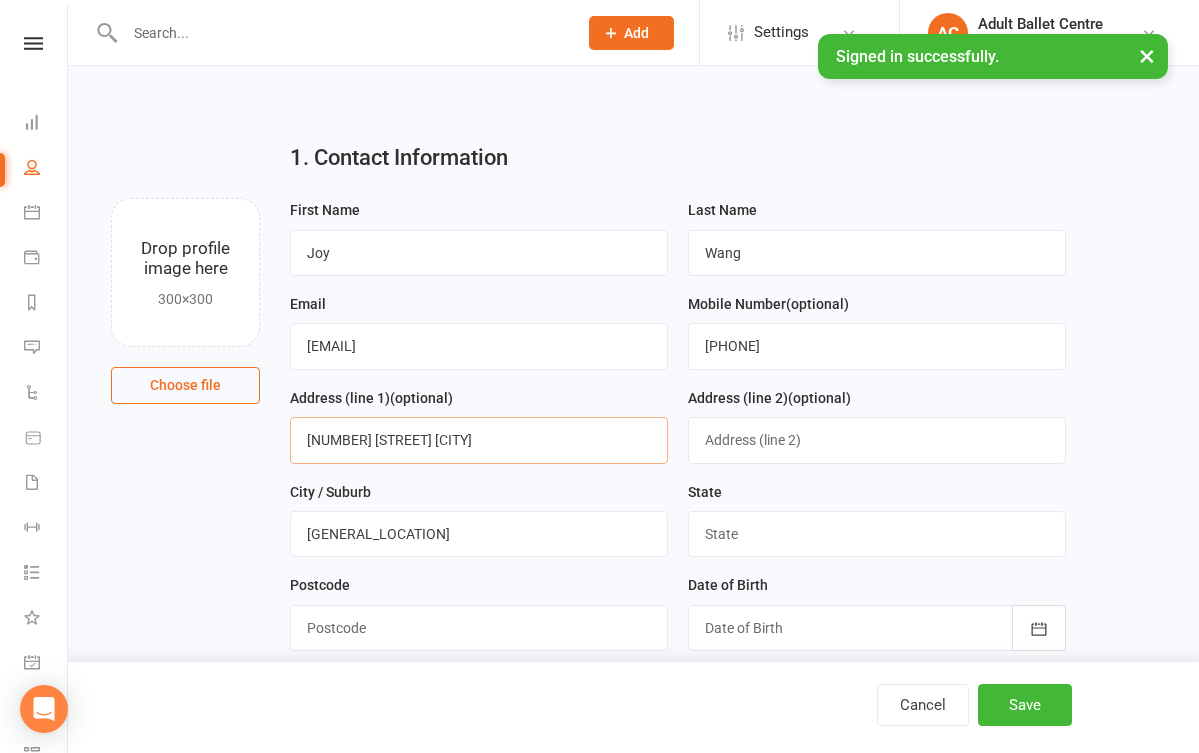 drag, startPoint x: 375, startPoint y: 436, endPoint x: 521, endPoint y: 437, distance: 146.00342 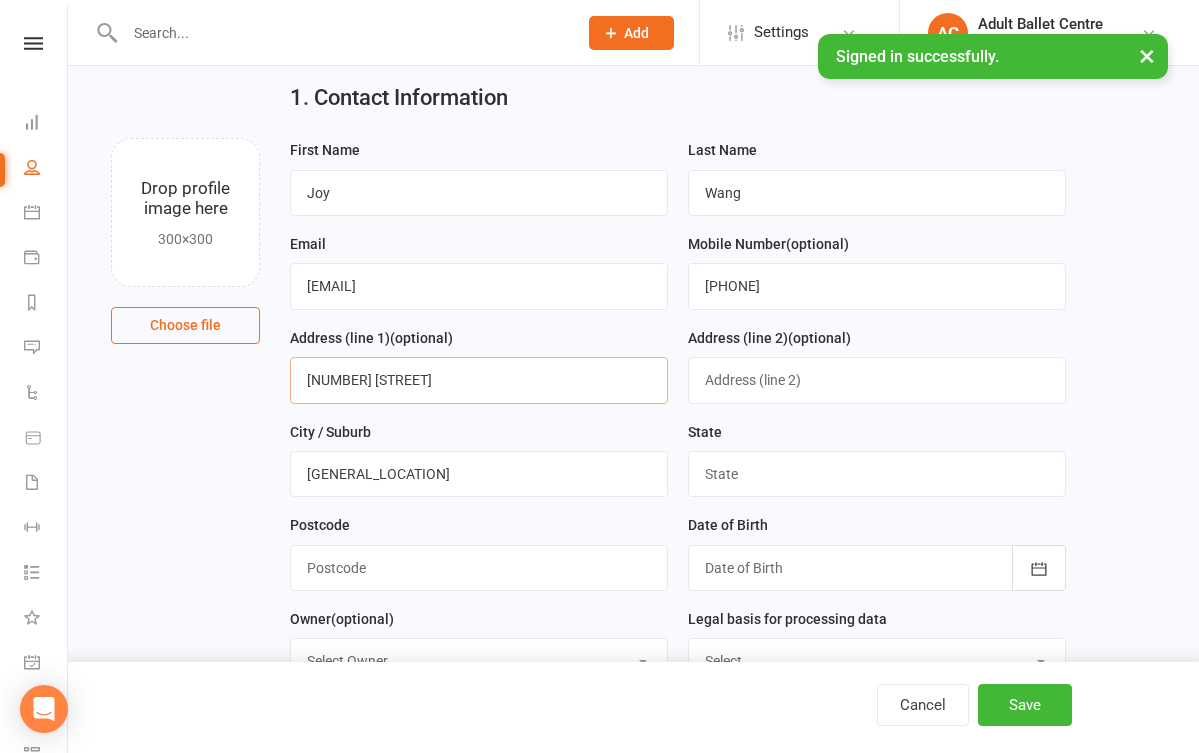 scroll, scrollTop: 76, scrollLeft: 0, axis: vertical 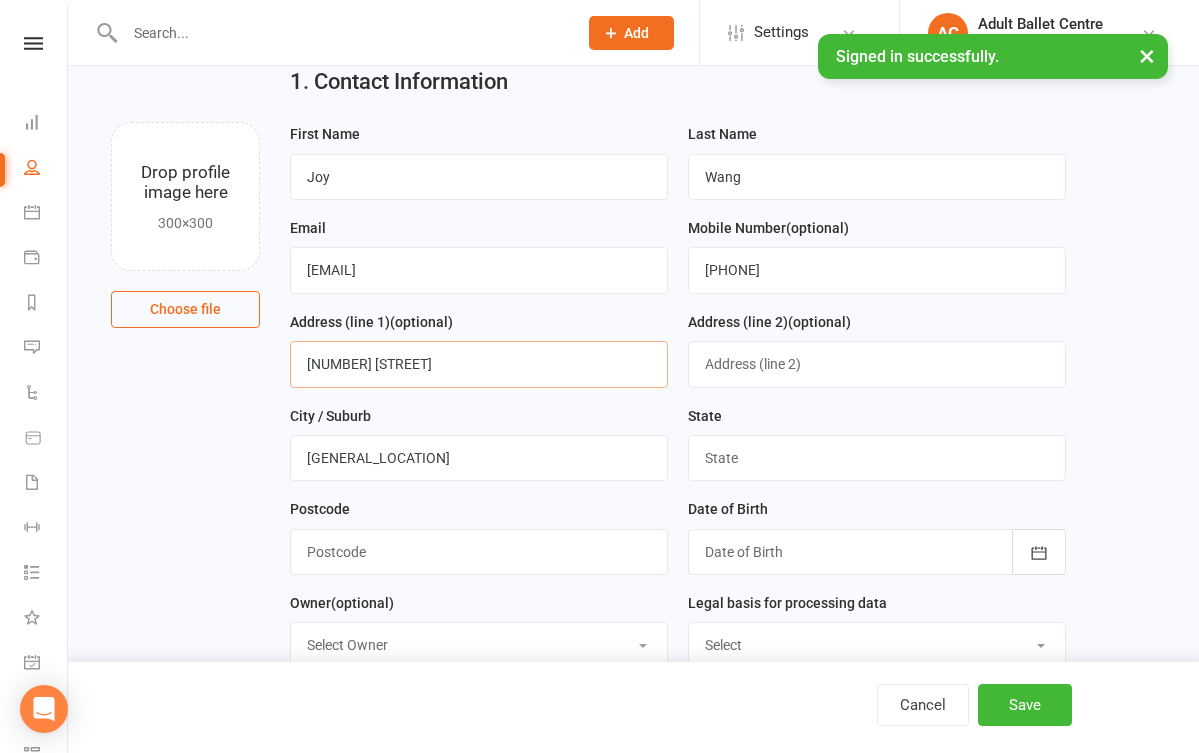 type on "[NUMBER] [STREET]" 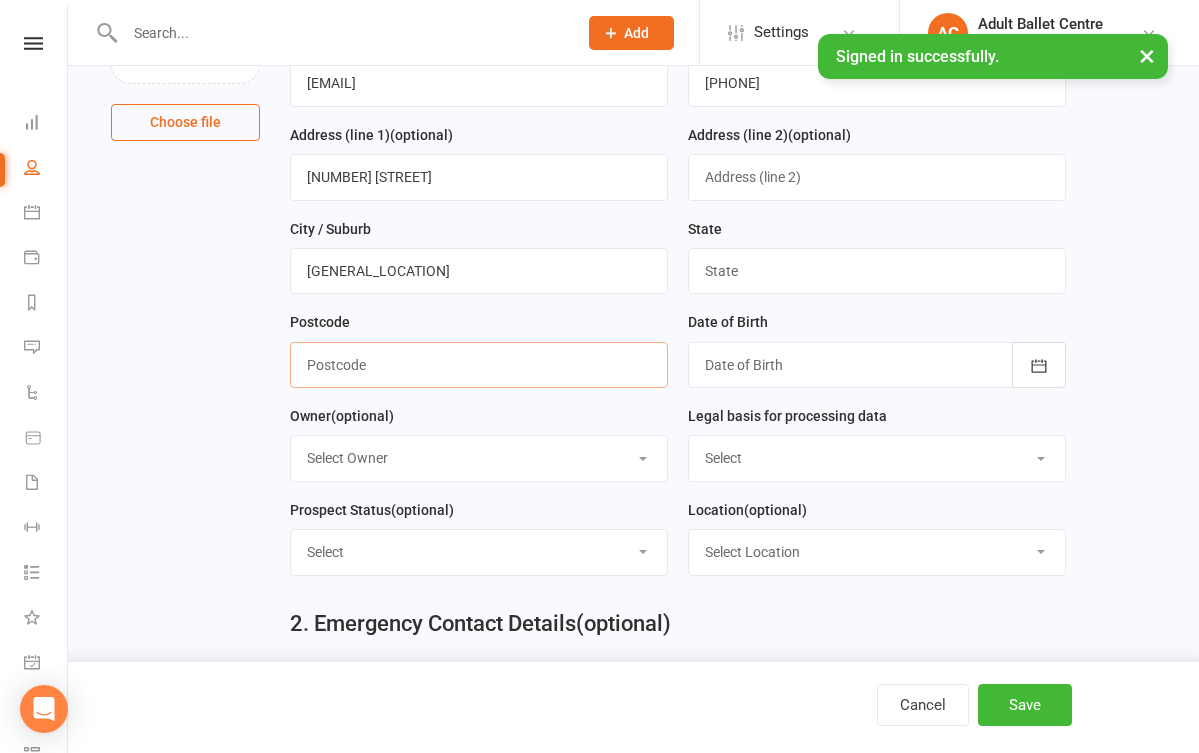 scroll, scrollTop: 260, scrollLeft: 0, axis: vertical 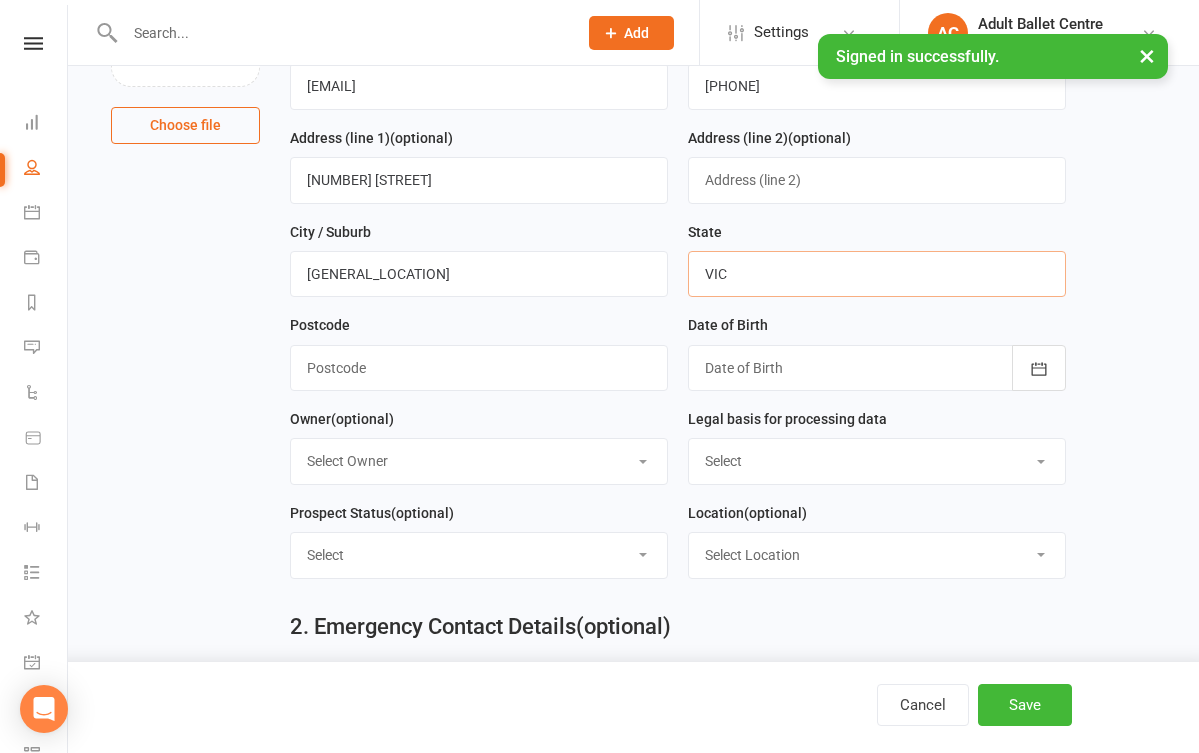type on "VIC" 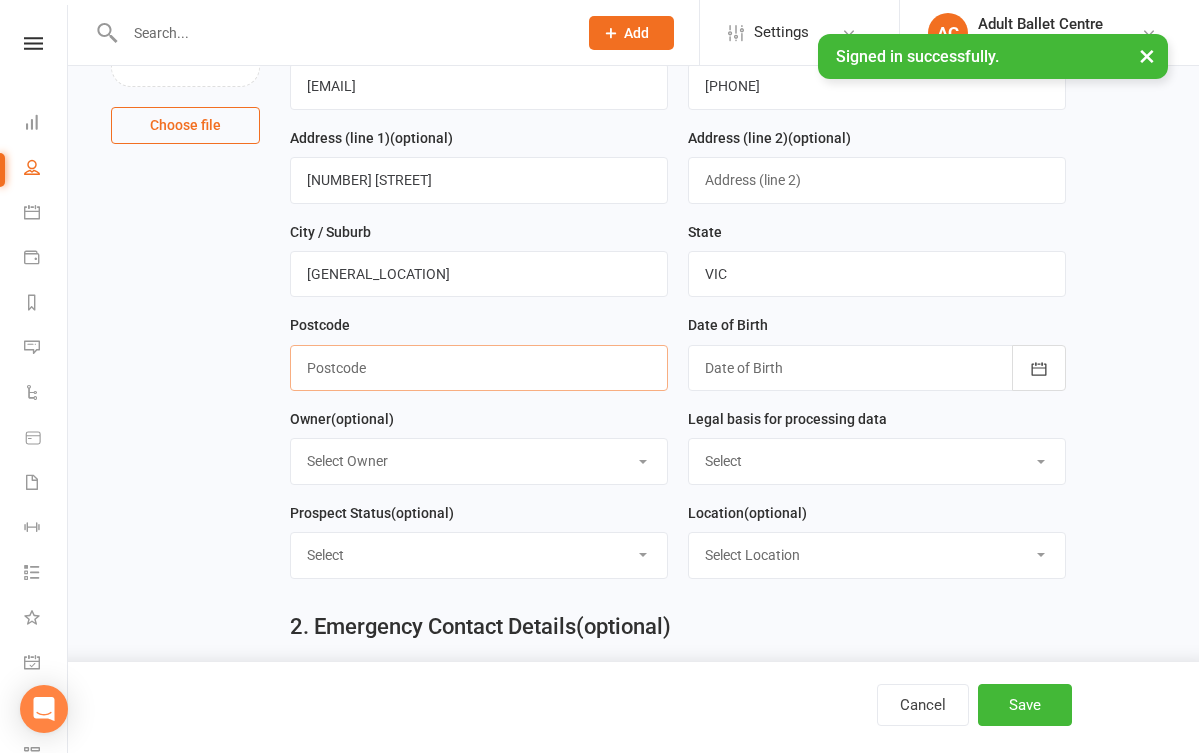 click at bounding box center (479, 368) 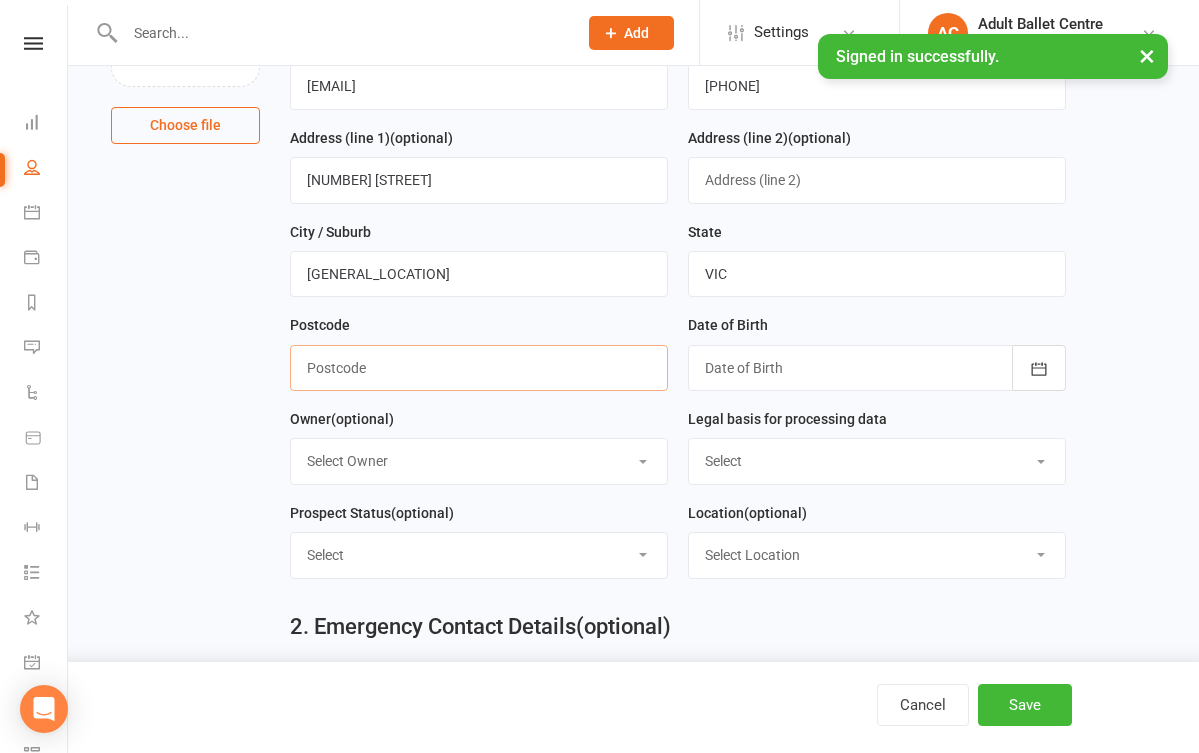 paste on "3193" 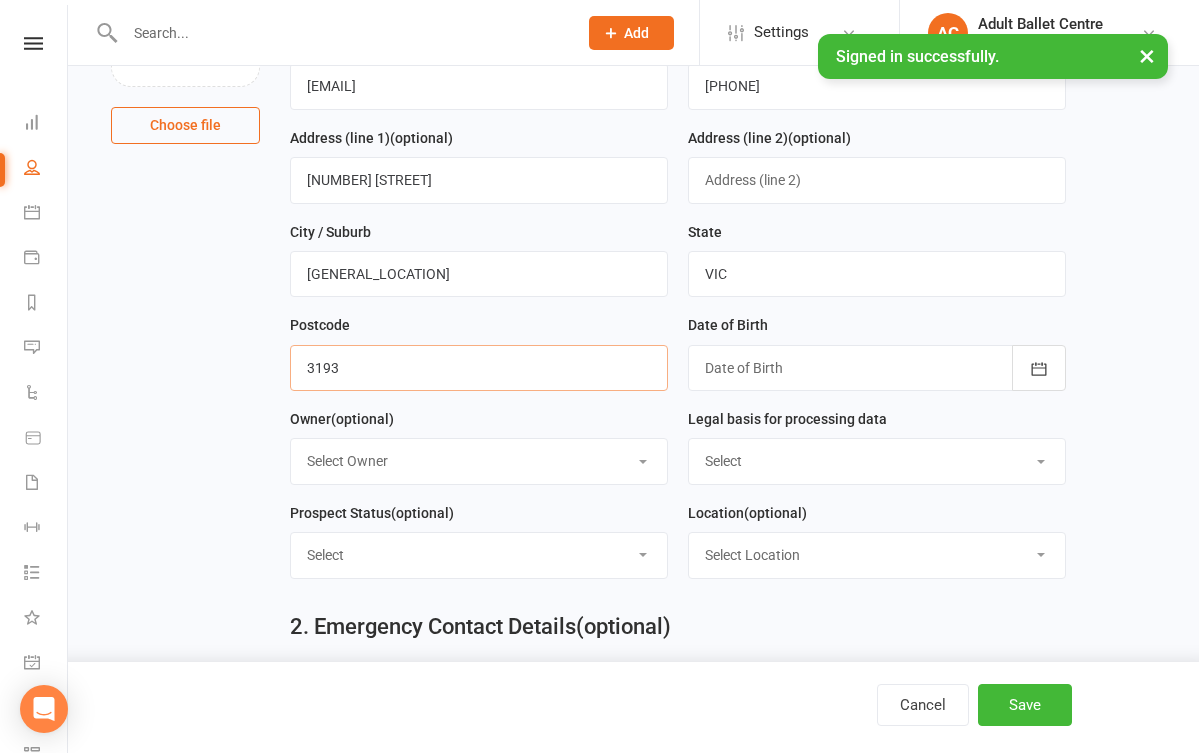 type on "3193" 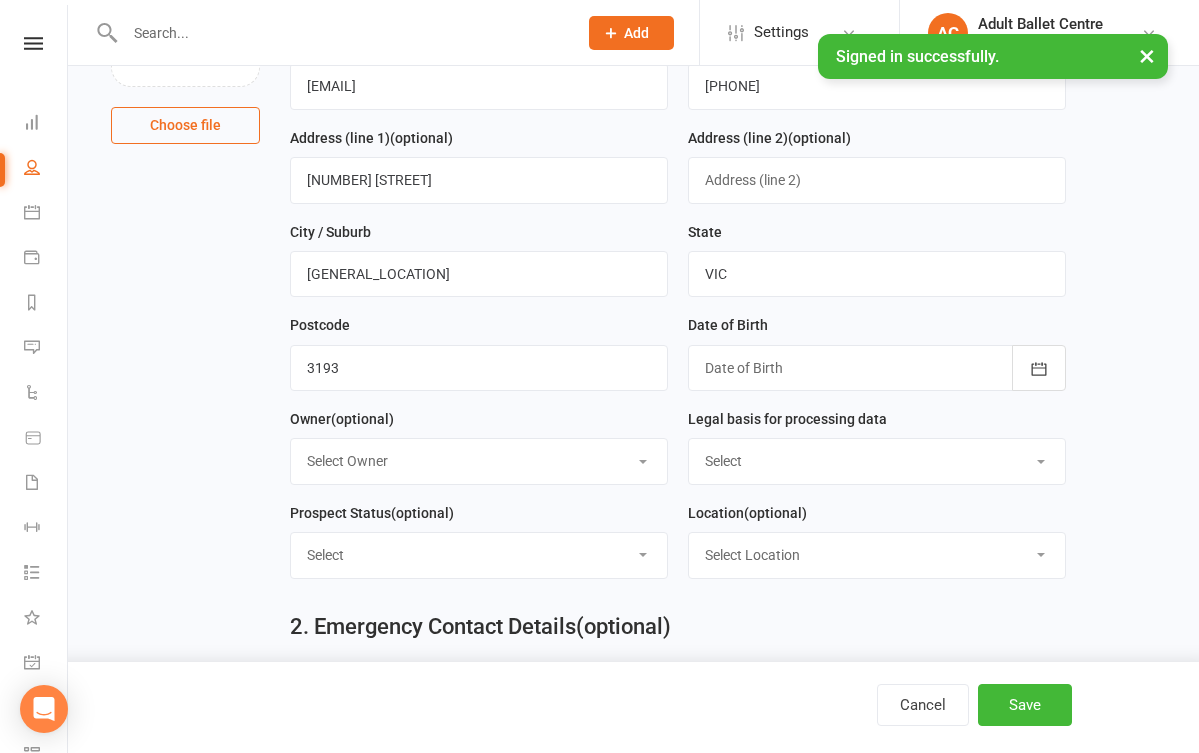 select on "Consent provided by contact" 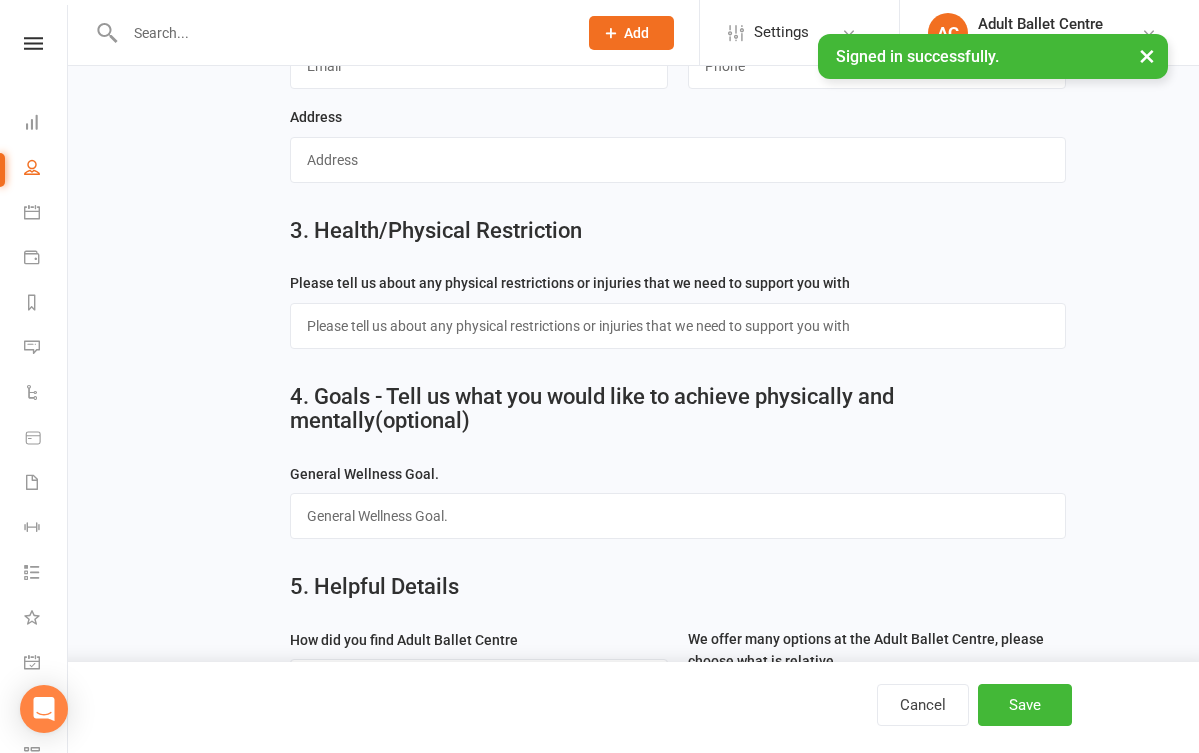 scroll, scrollTop: 1019, scrollLeft: 0, axis: vertical 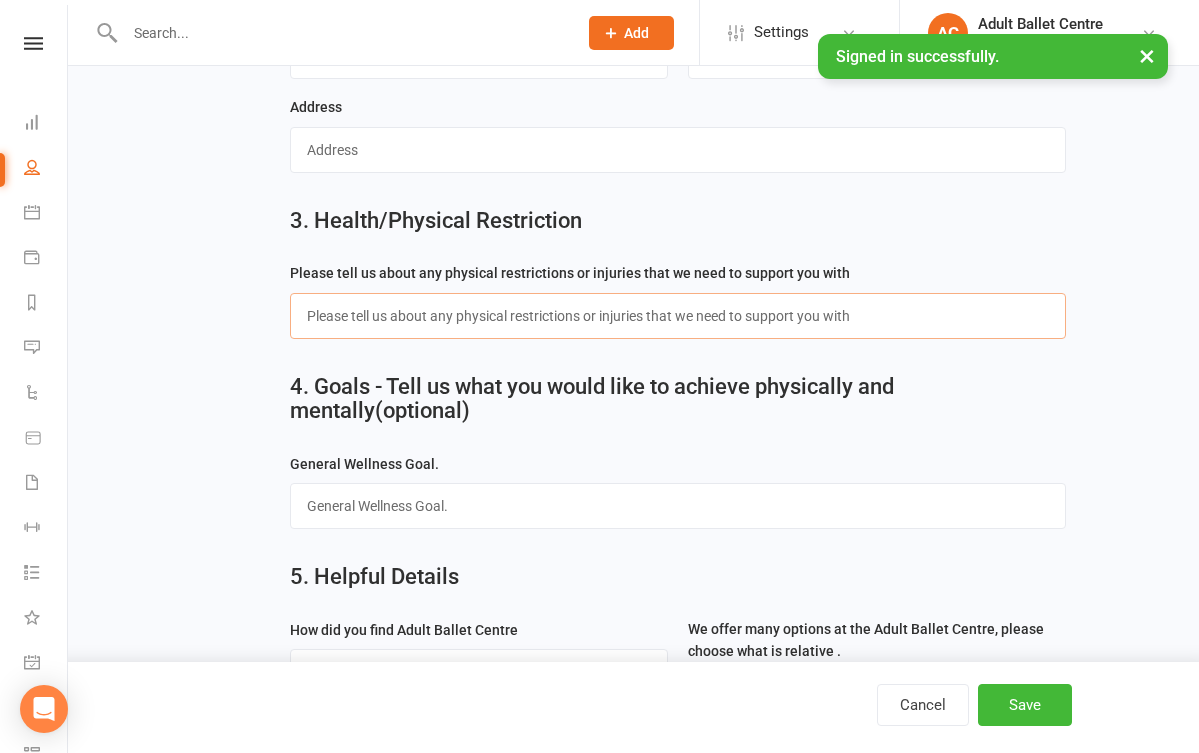 click at bounding box center [678, 316] 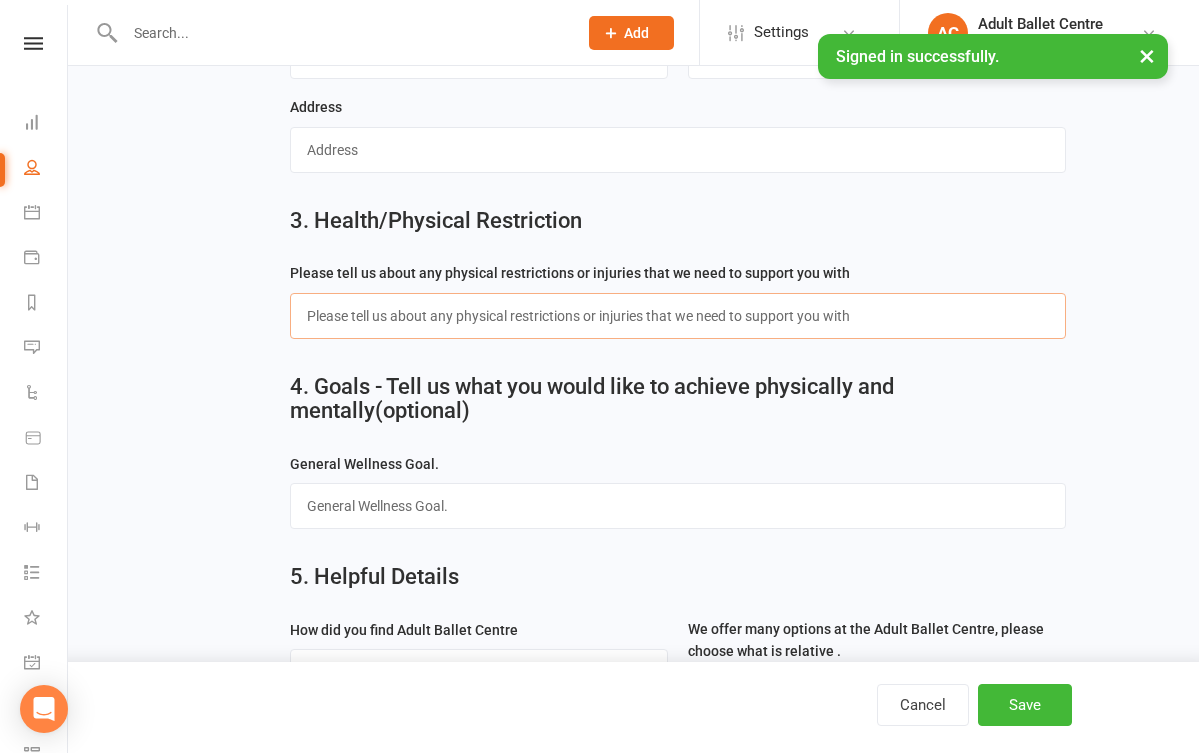 paste on "No, I don't have any injuries" 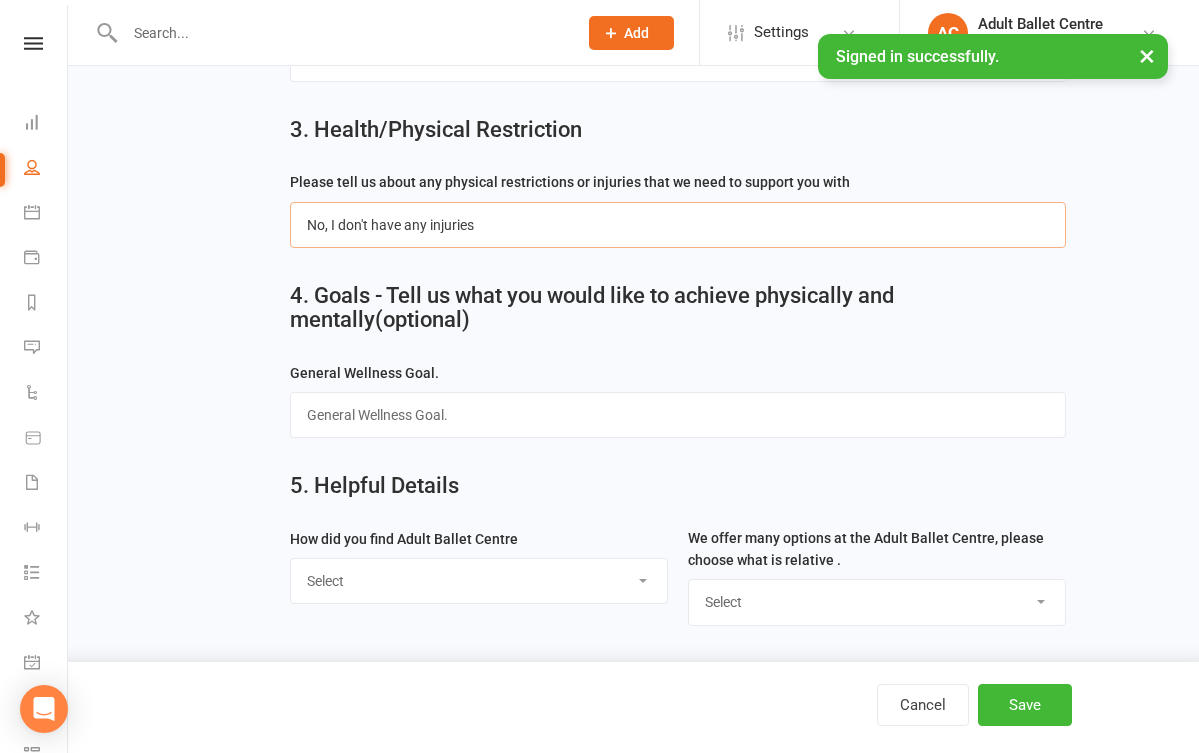 scroll, scrollTop: 1115, scrollLeft: 0, axis: vertical 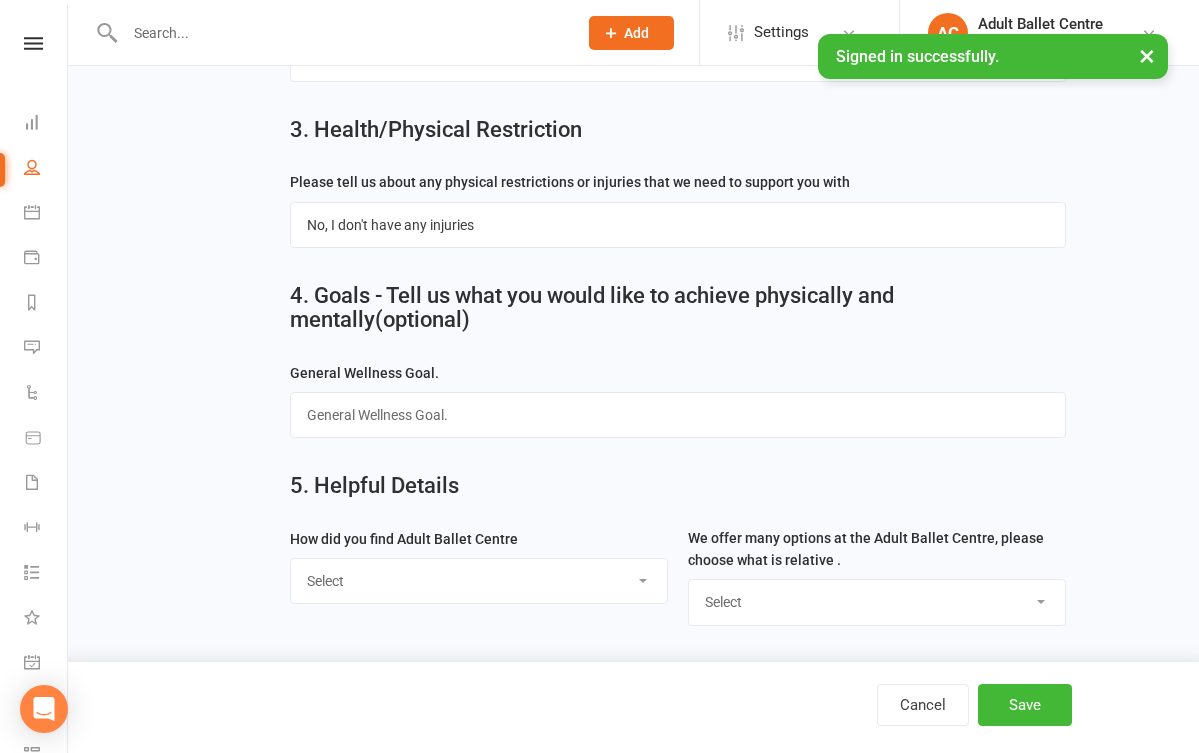 select on "Google" 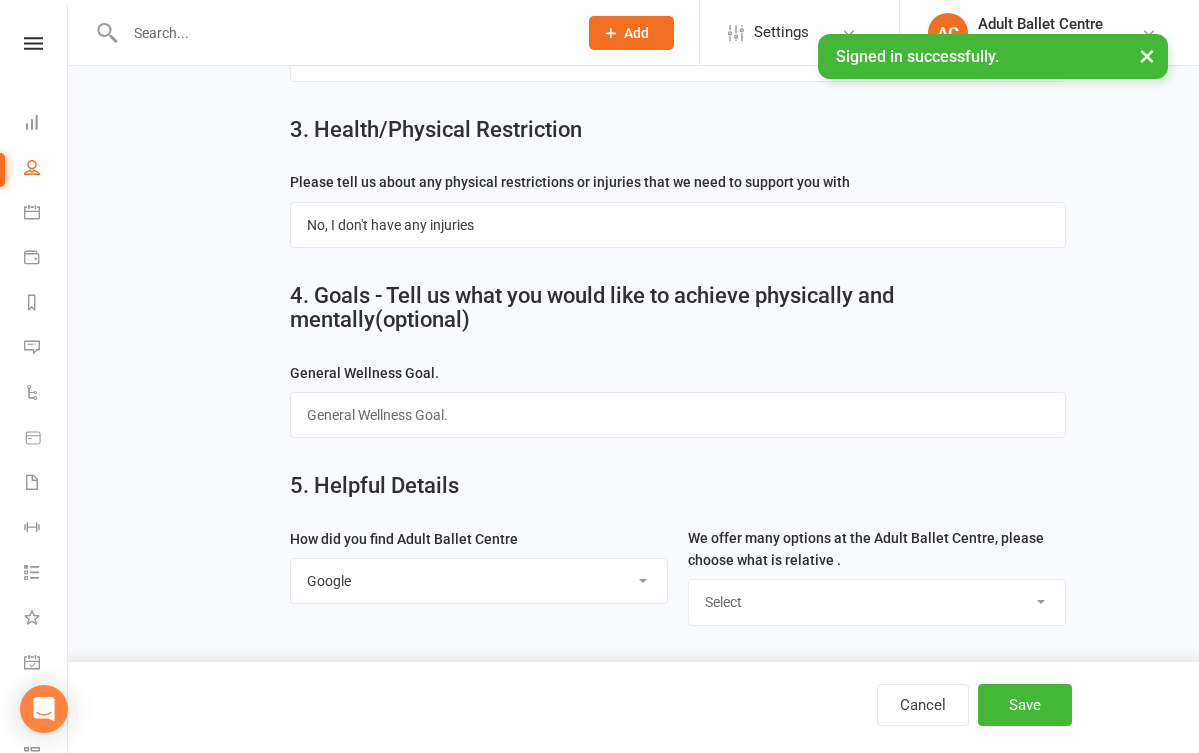 select on "Ballet Classes" 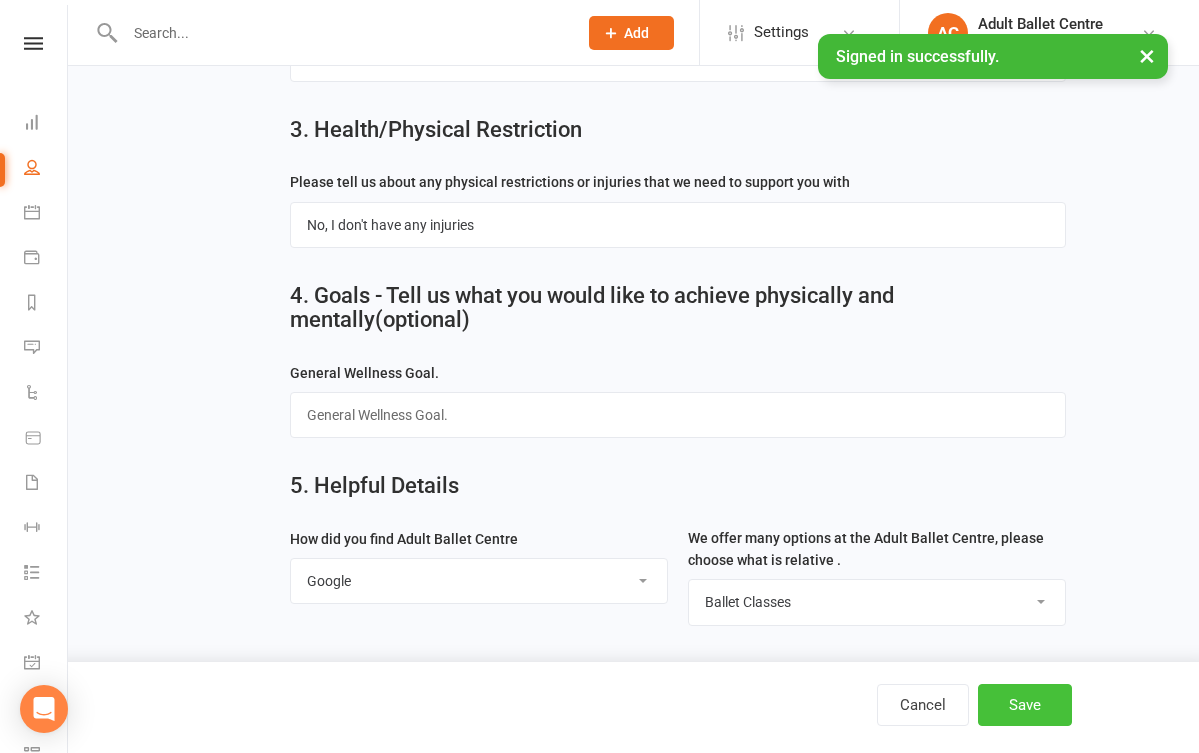 scroll, scrollTop: 1115, scrollLeft: 0, axis: vertical 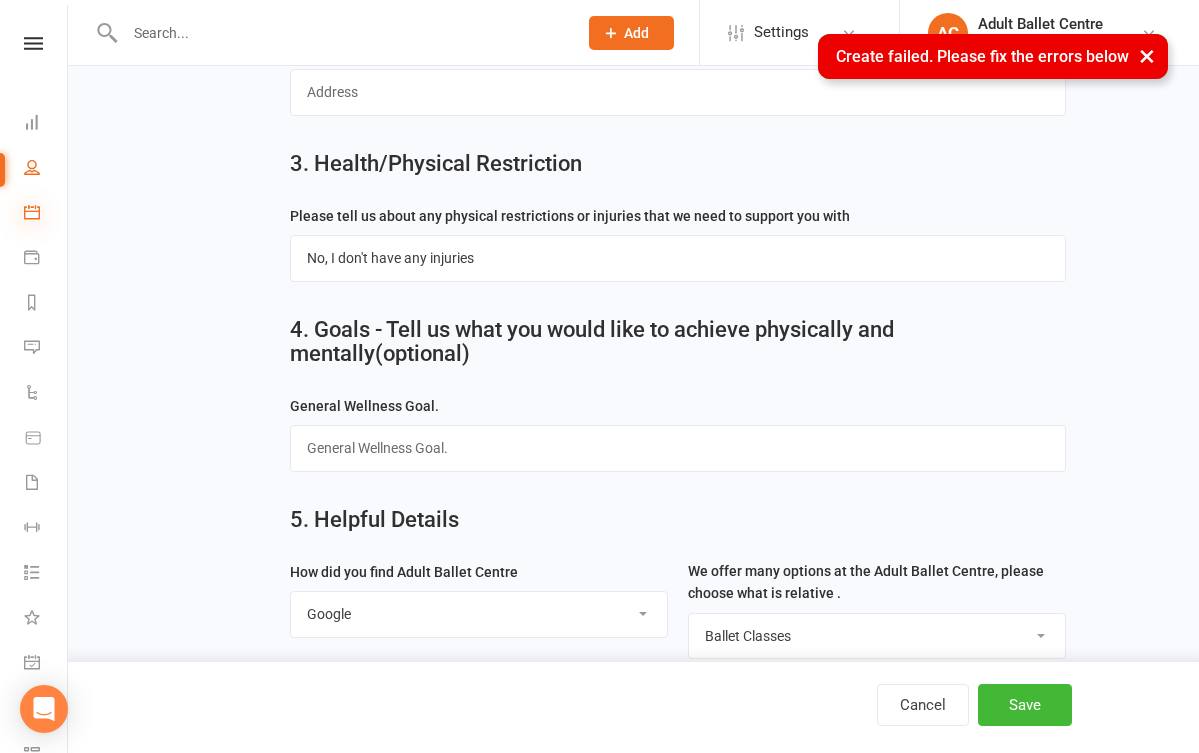 click at bounding box center [32, 212] 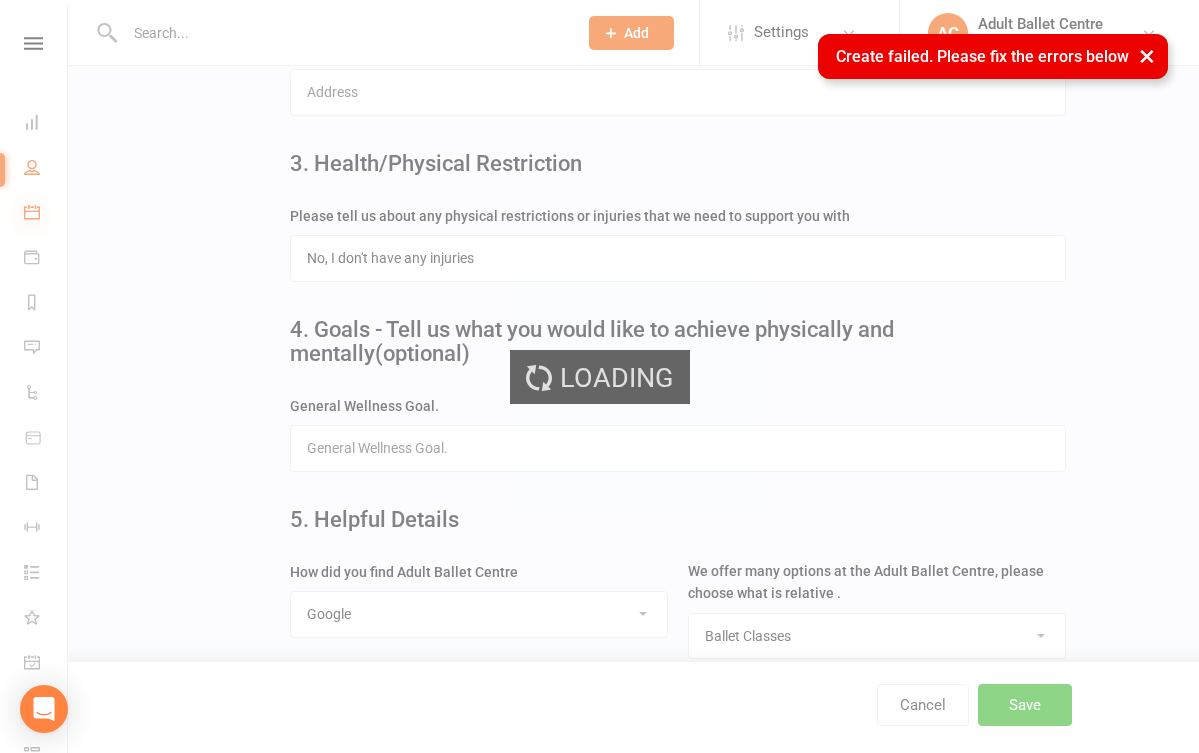 scroll, scrollTop: 0, scrollLeft: 0, axis: both 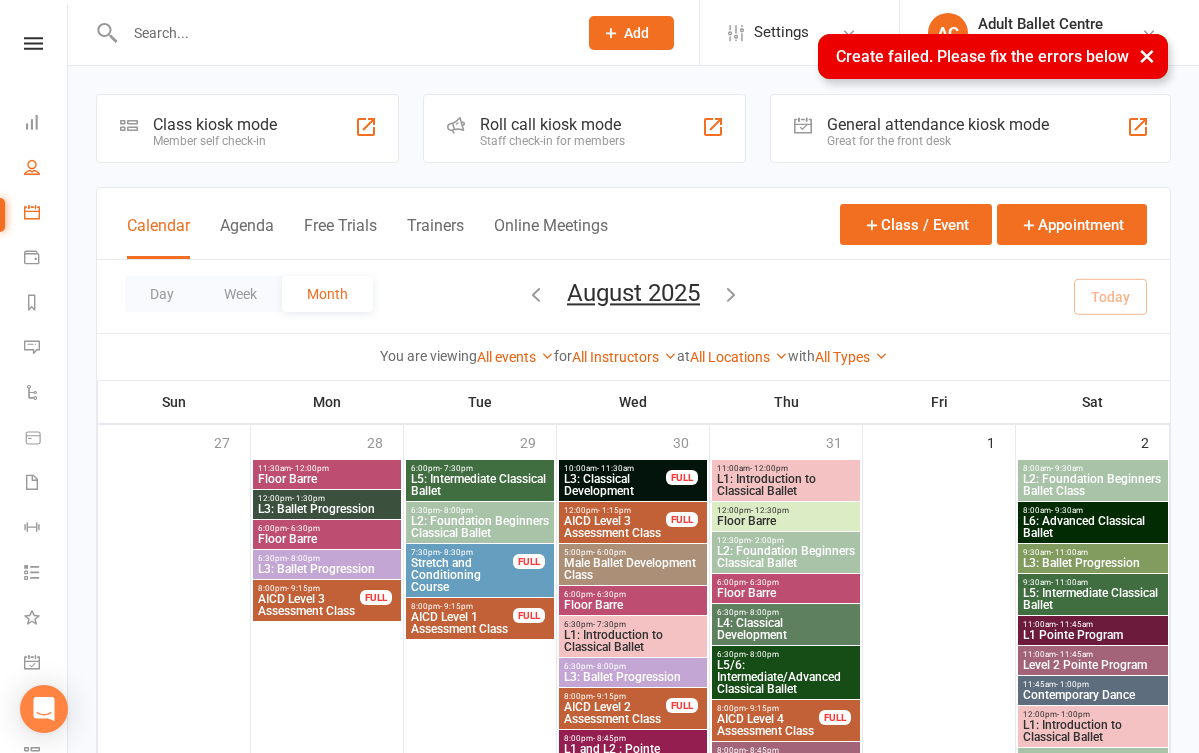 click on "People" at bounding box center [46, 169] 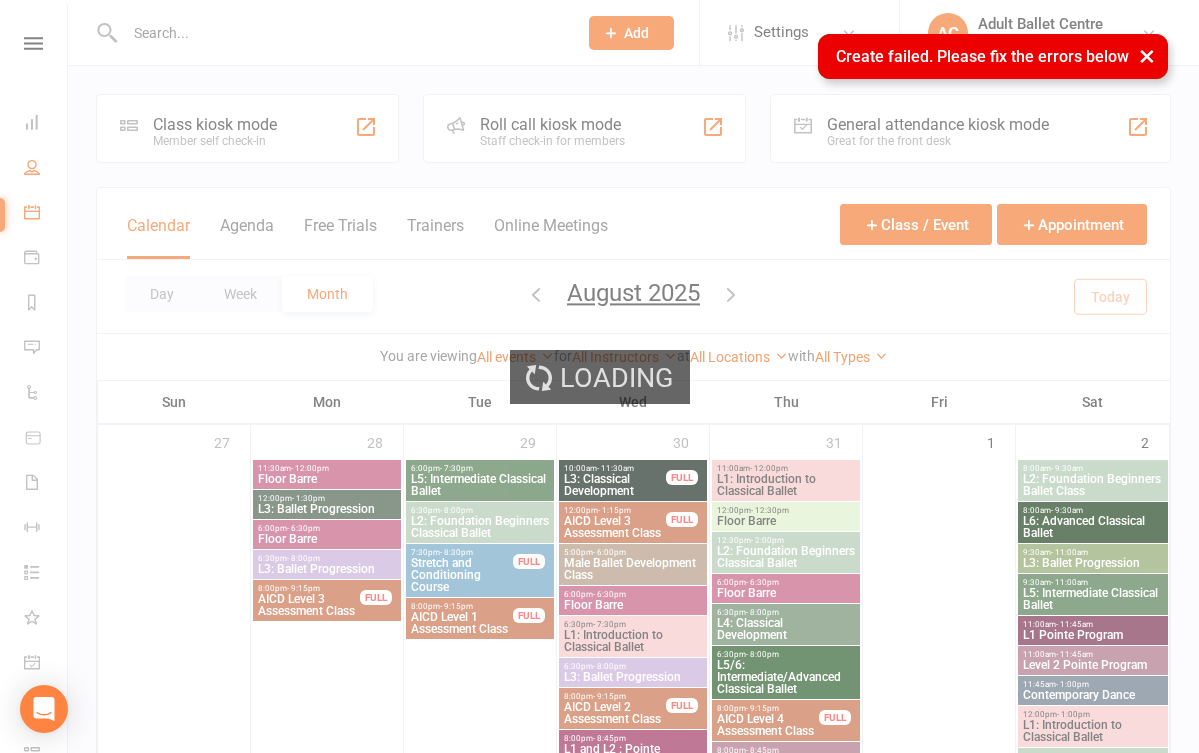 select on "100" 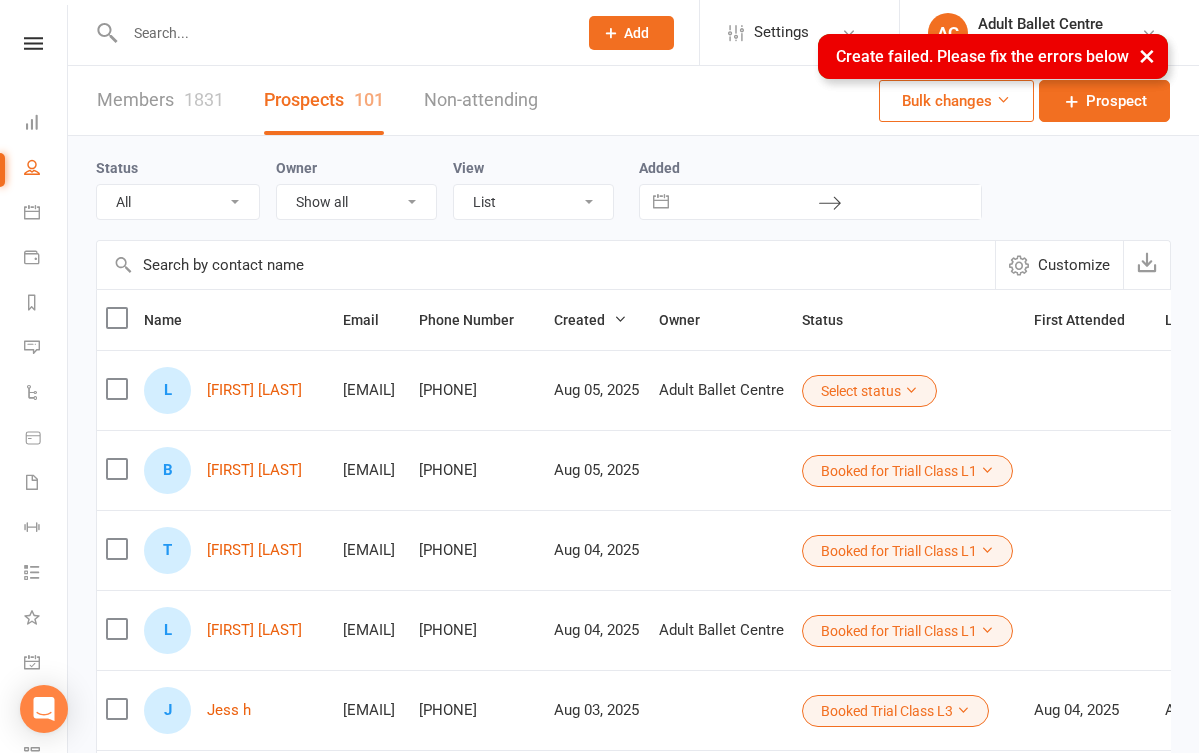 scroll, scrollTop: 0, scrollLeft: 0, axis: both 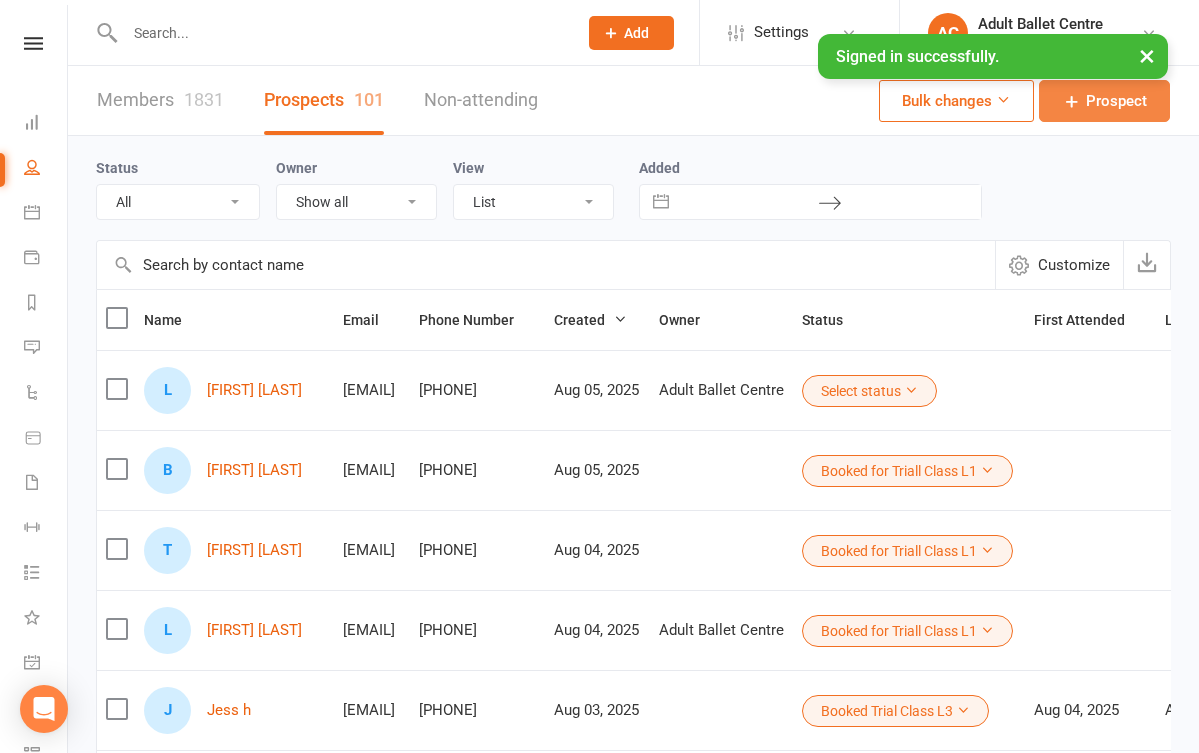 click on "Prospect" at bounding box center (1104, 101) 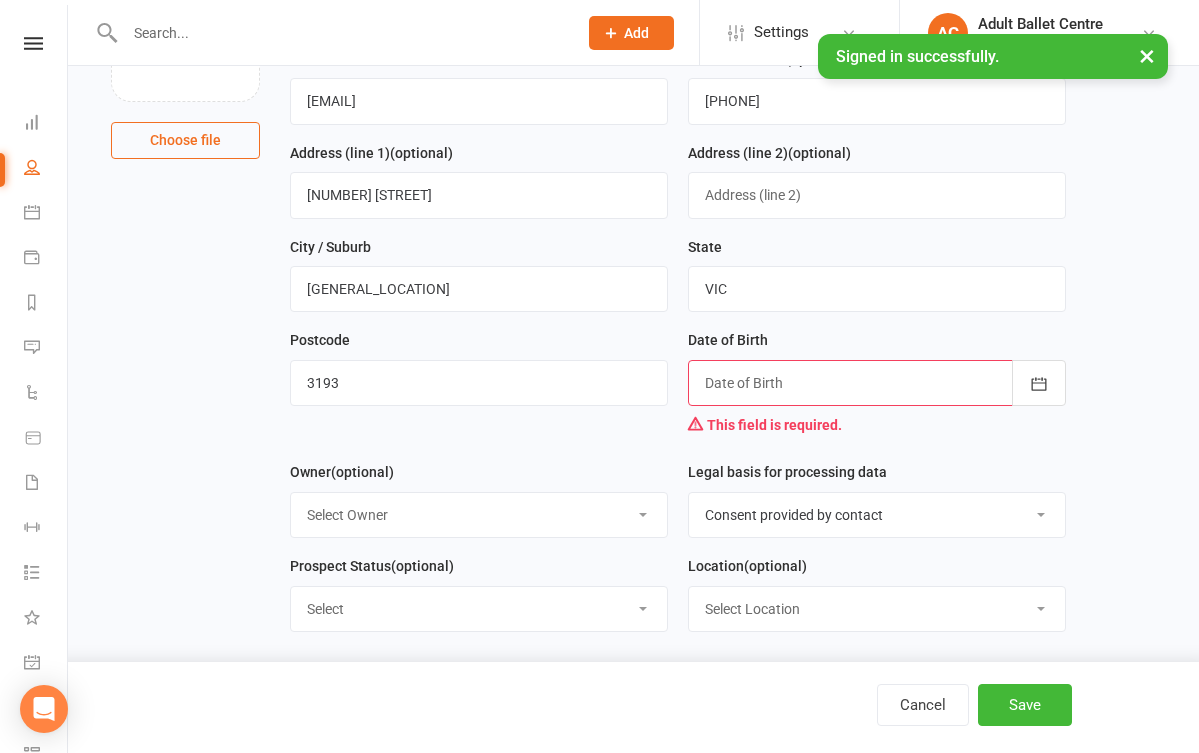 scroll, scrollTop: 247, scrollLeft: 0, axis: vertical 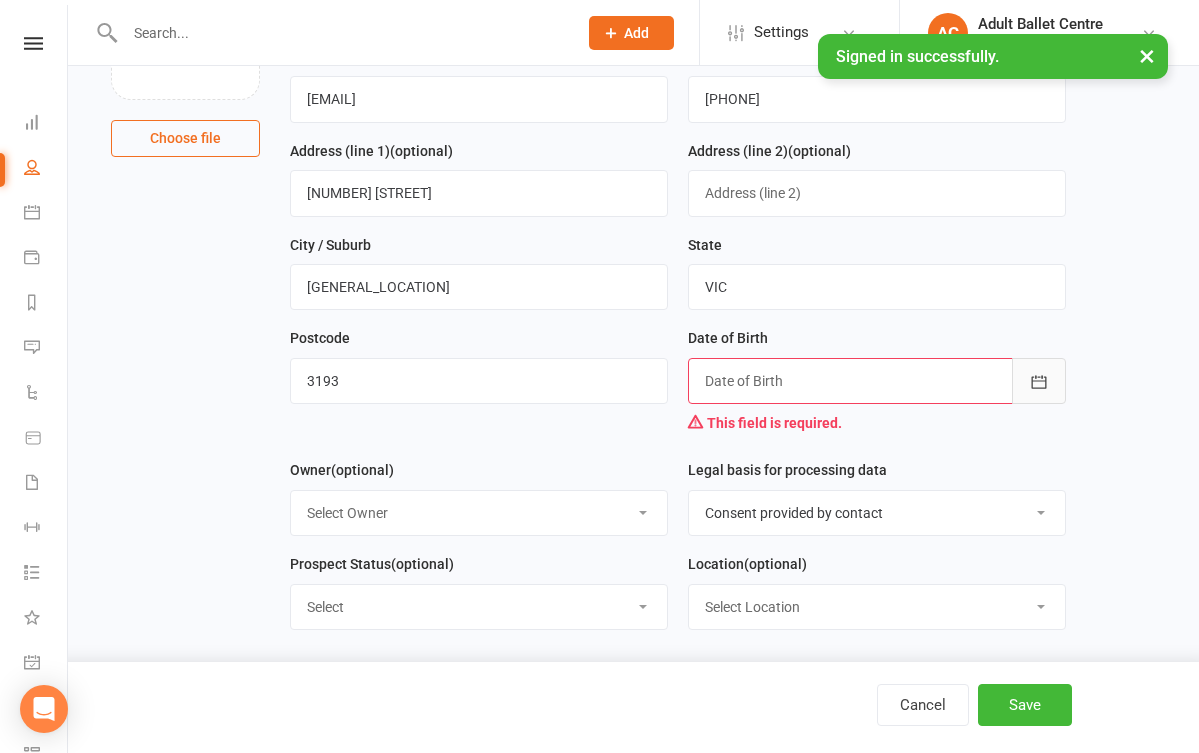 click 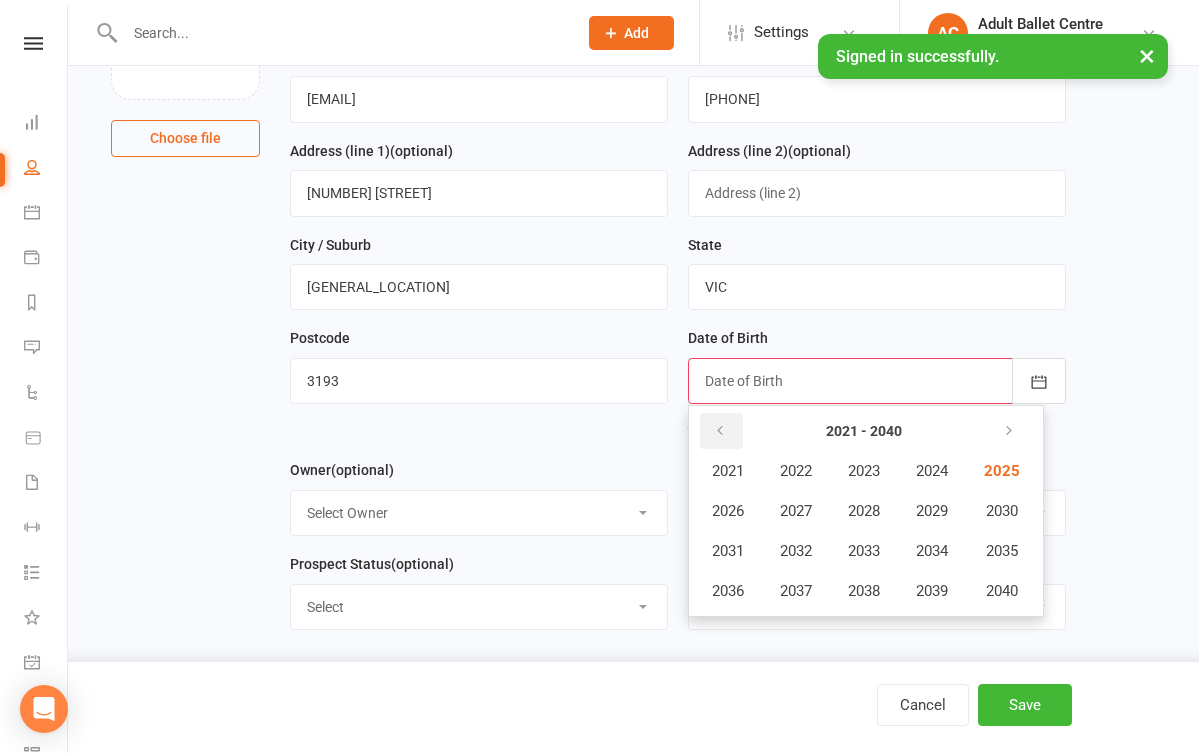 click at bounding box center [721, 431] 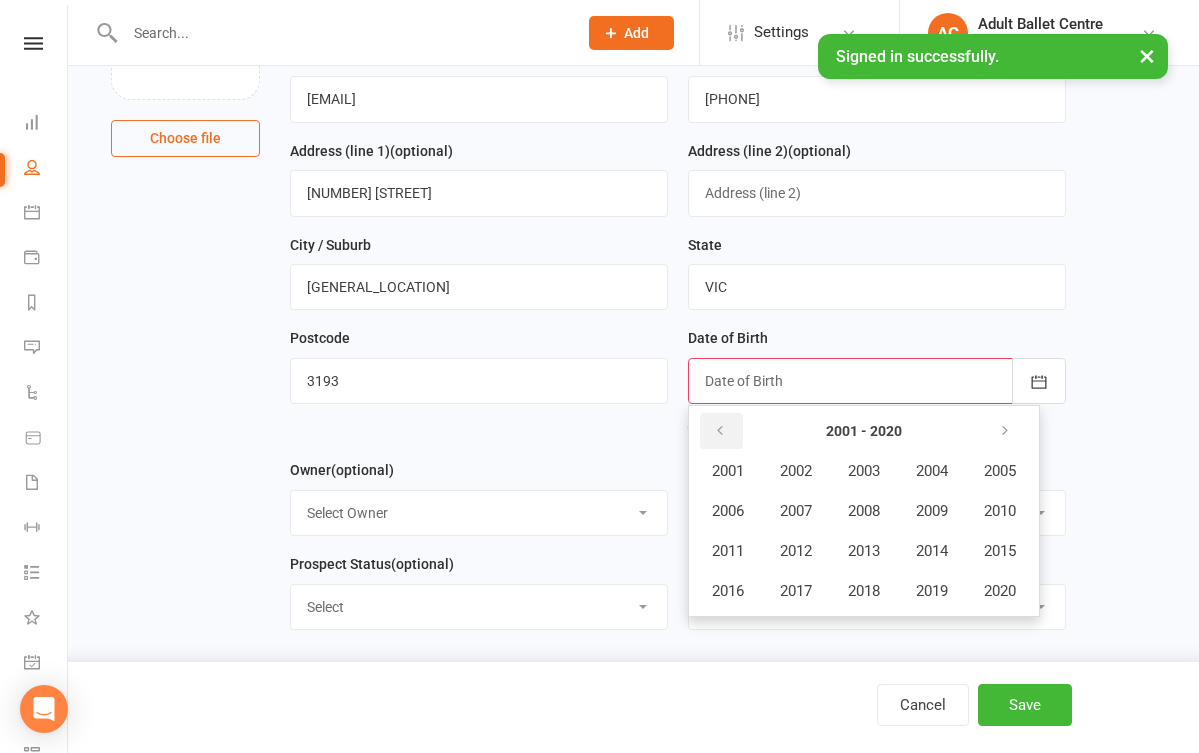 click at bounding box center [721, 431] 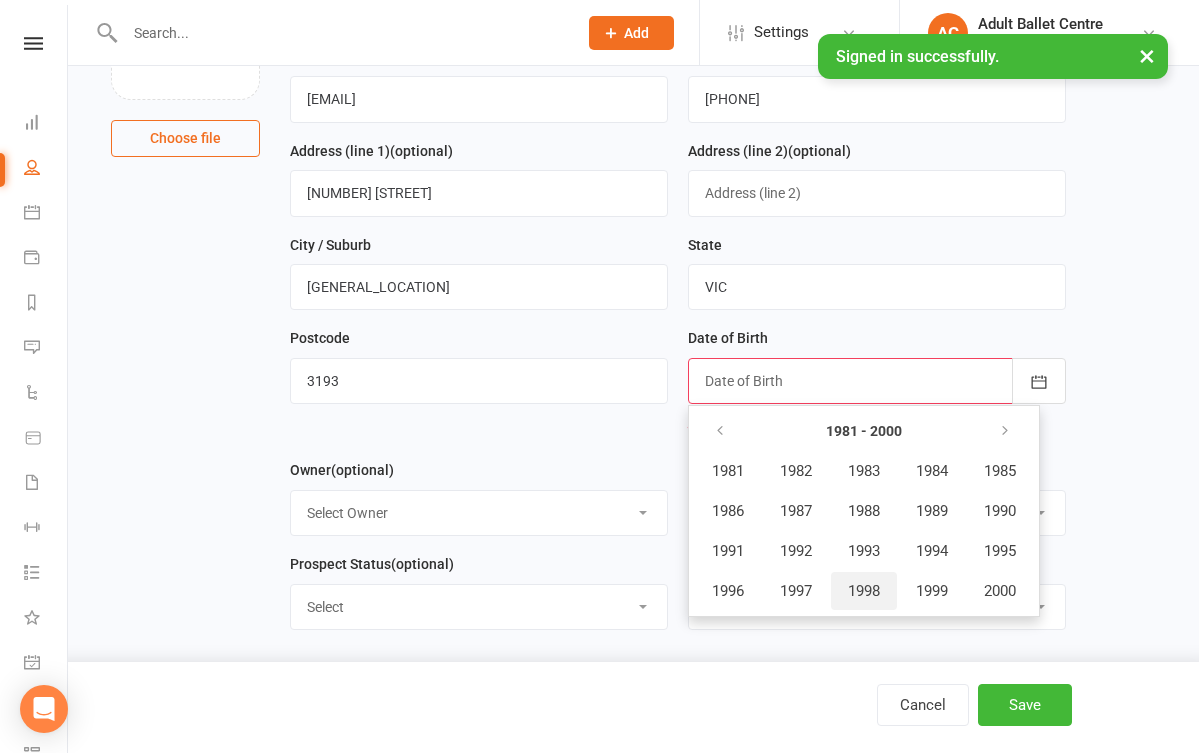 click on "1998" at bounding box center (864, 591) 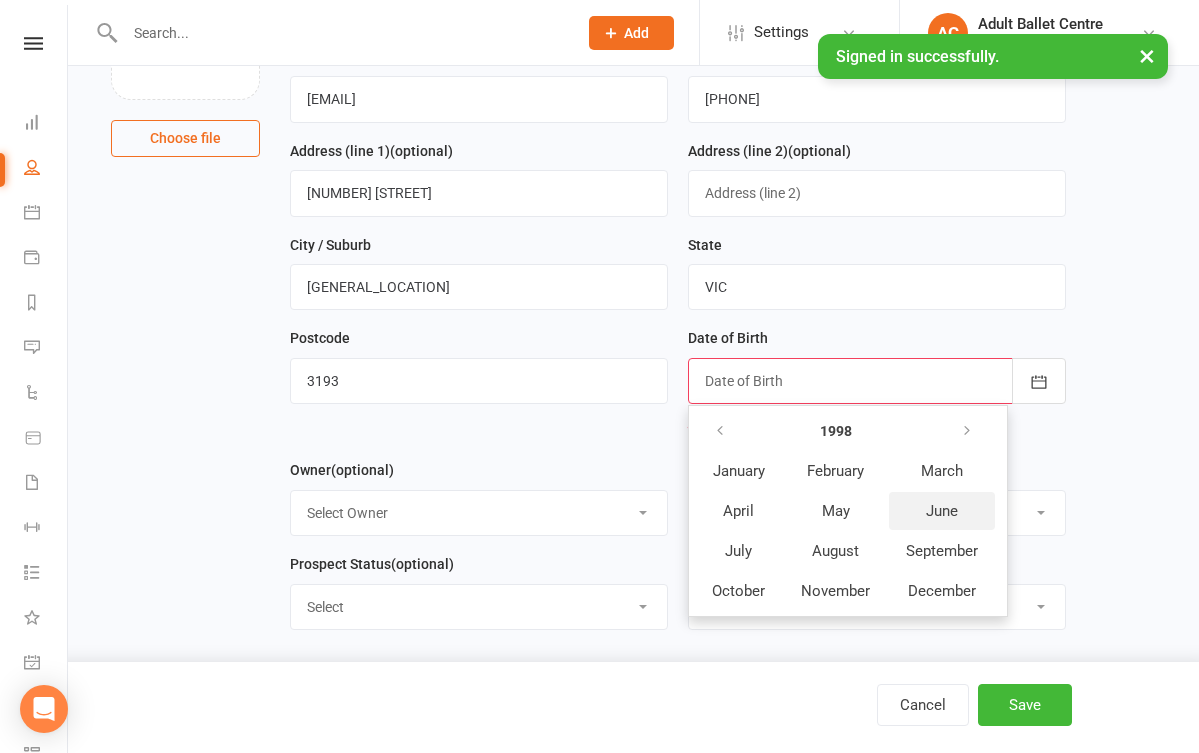 click on "June" at bounding box center (942, 511) 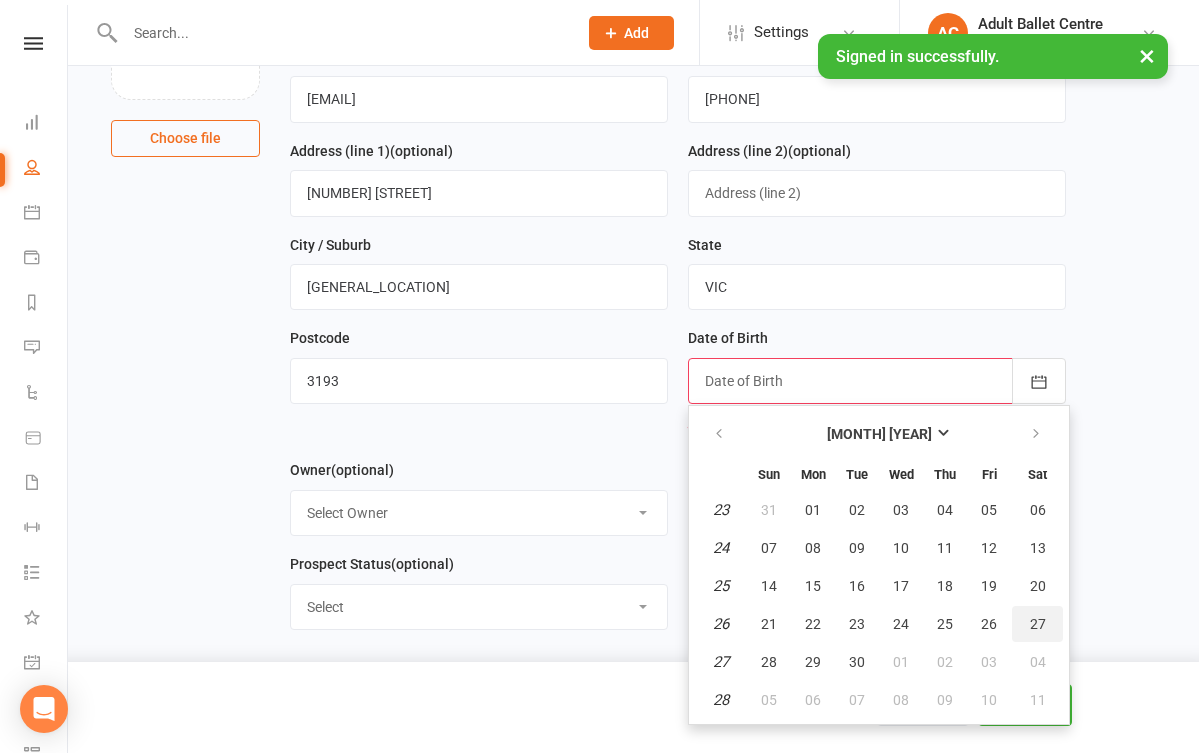 click on "27" at bounding box center [1037, 624] 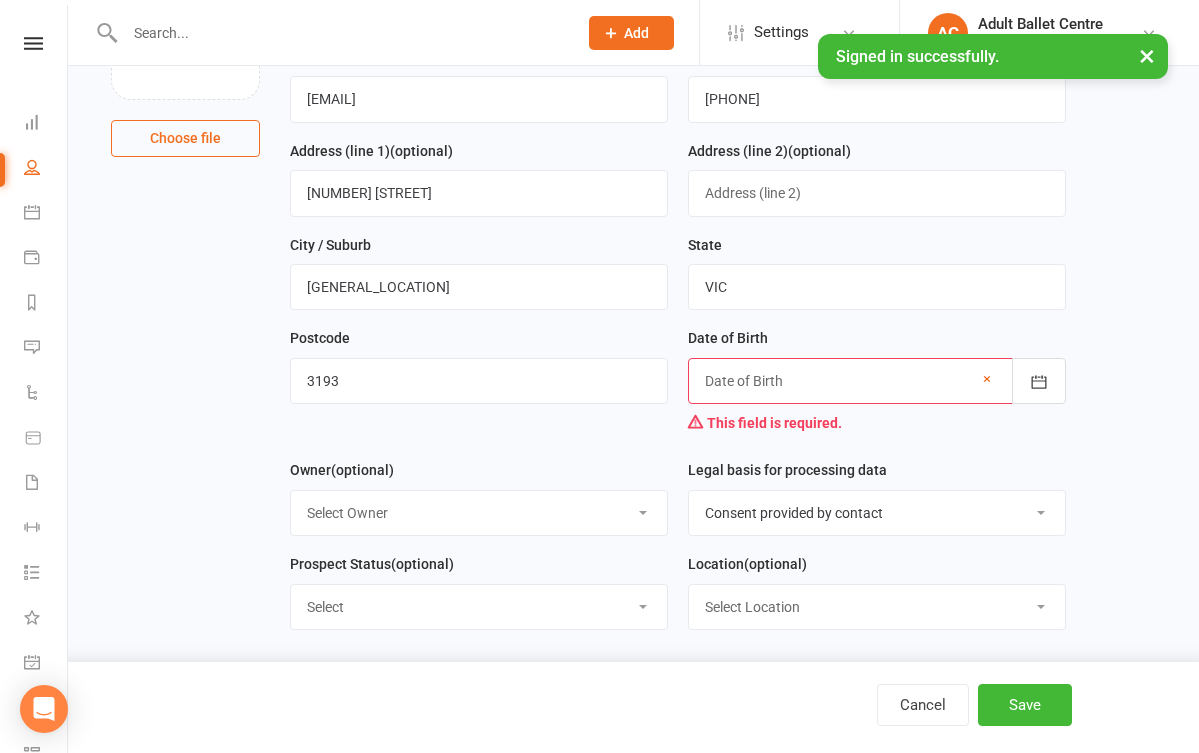 type on "27 Jun 1998" 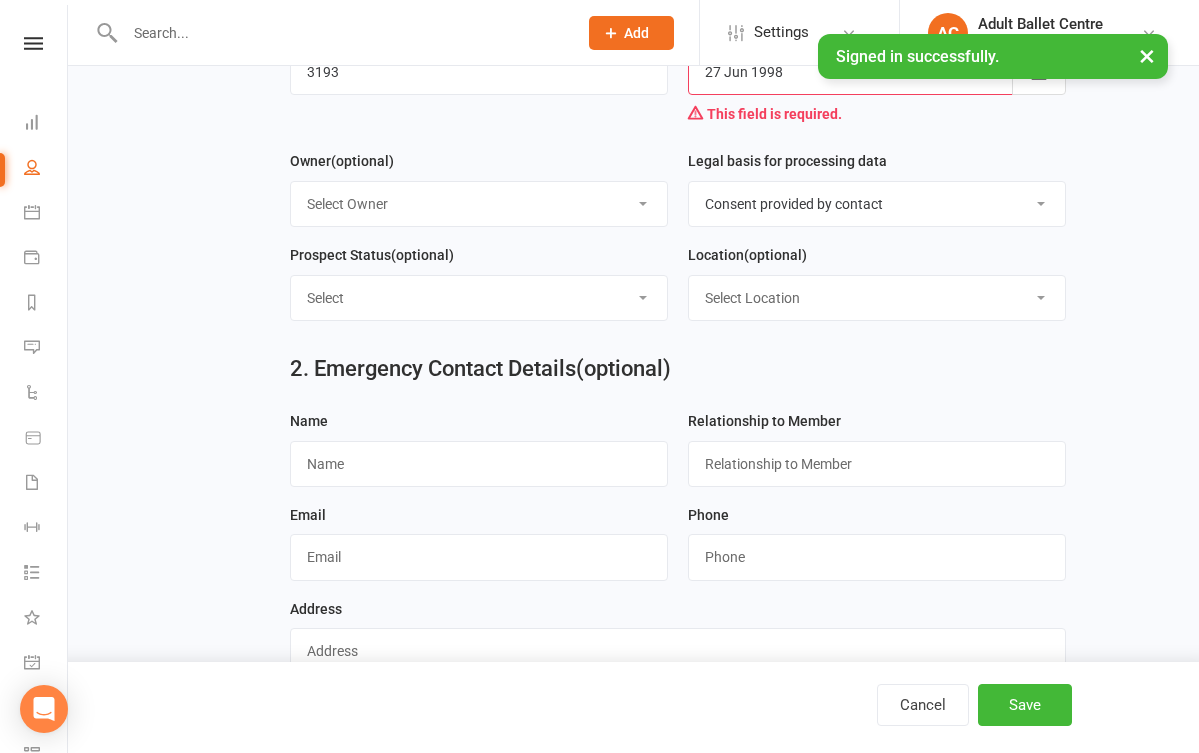 scroll, scrollTop: 652, scrollLeft: 0, axis: vertical 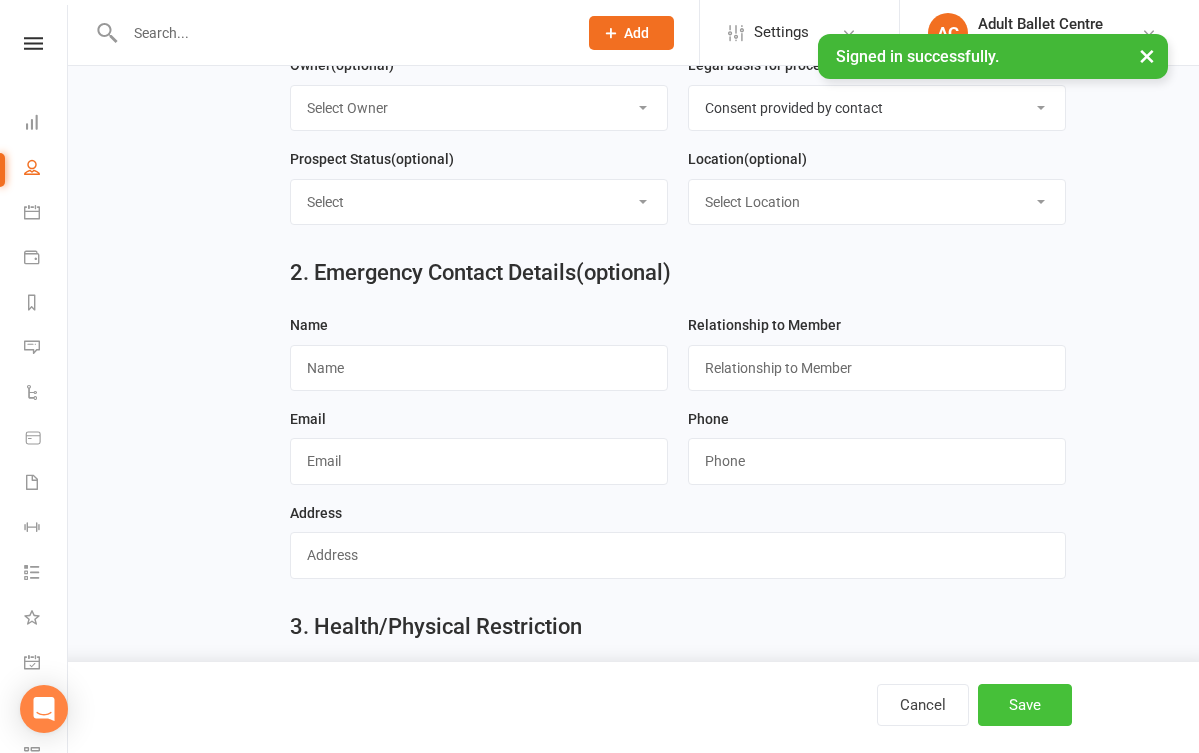 click on "Save" at bounding box center (1025, 705) 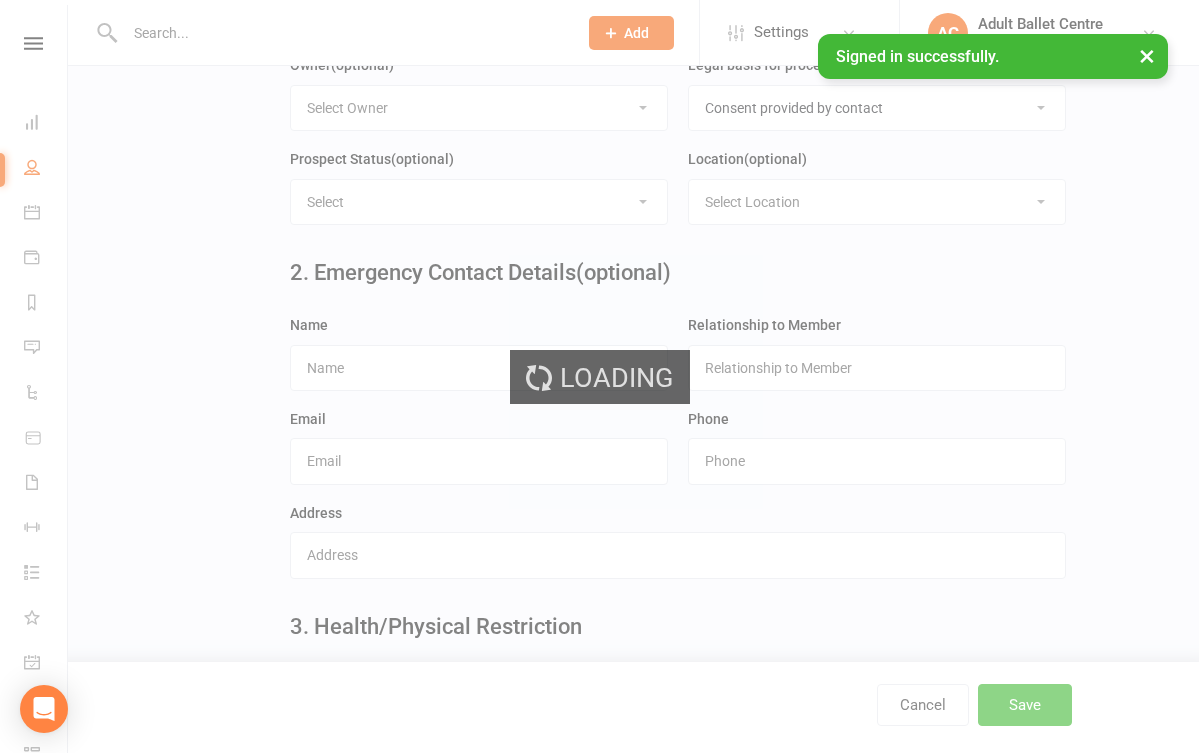 scroll, scrollTop: 0, scrollLeft: 0, axis: both 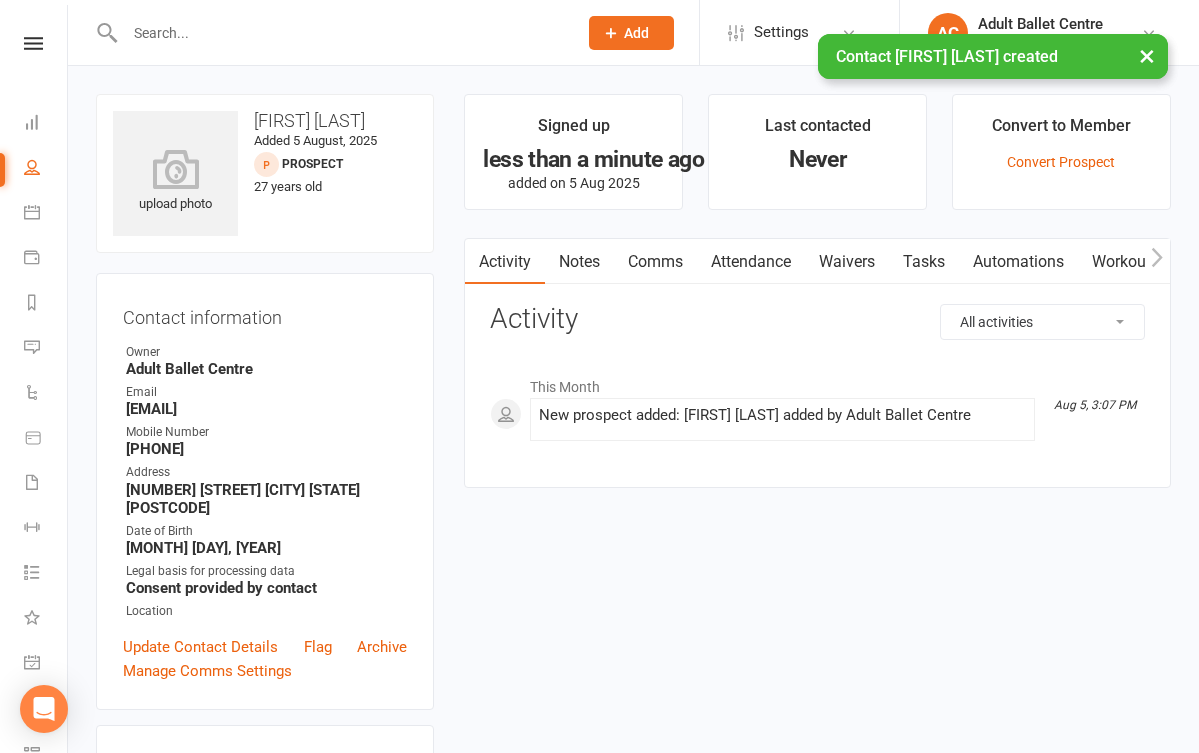 click on "×" at bounding box center [1147, 55] 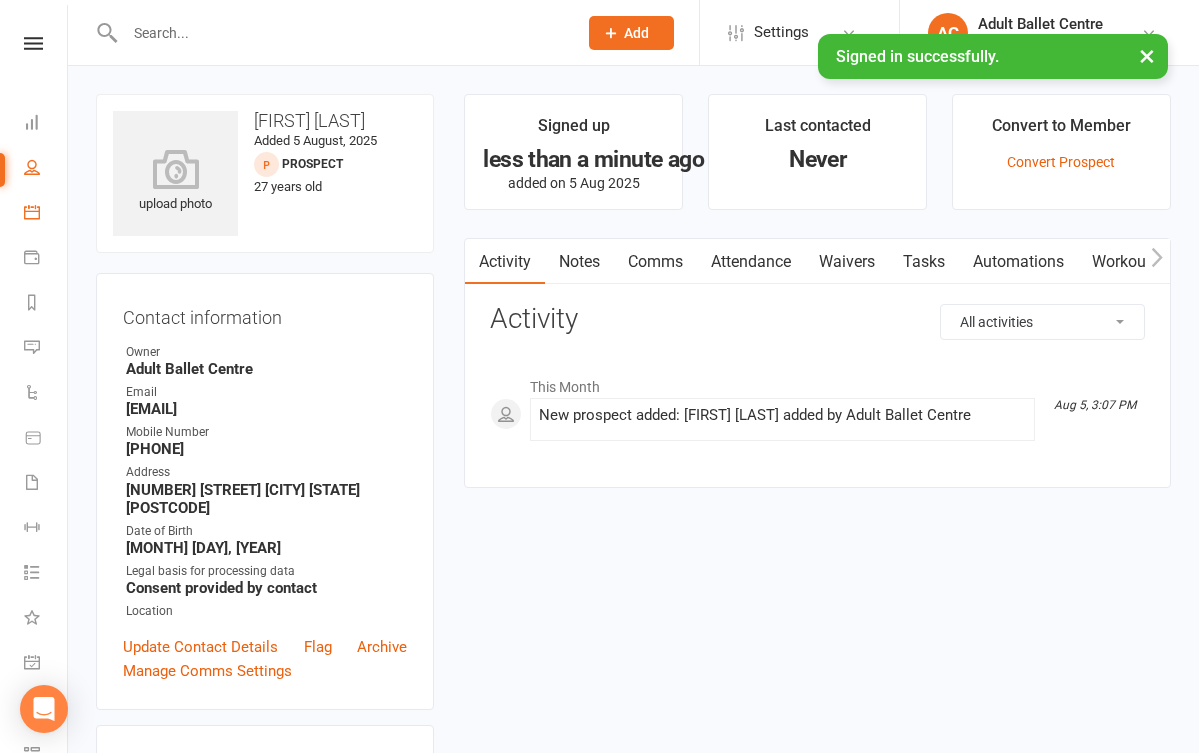 click on "Calendar" at bounding box center [46, 214] 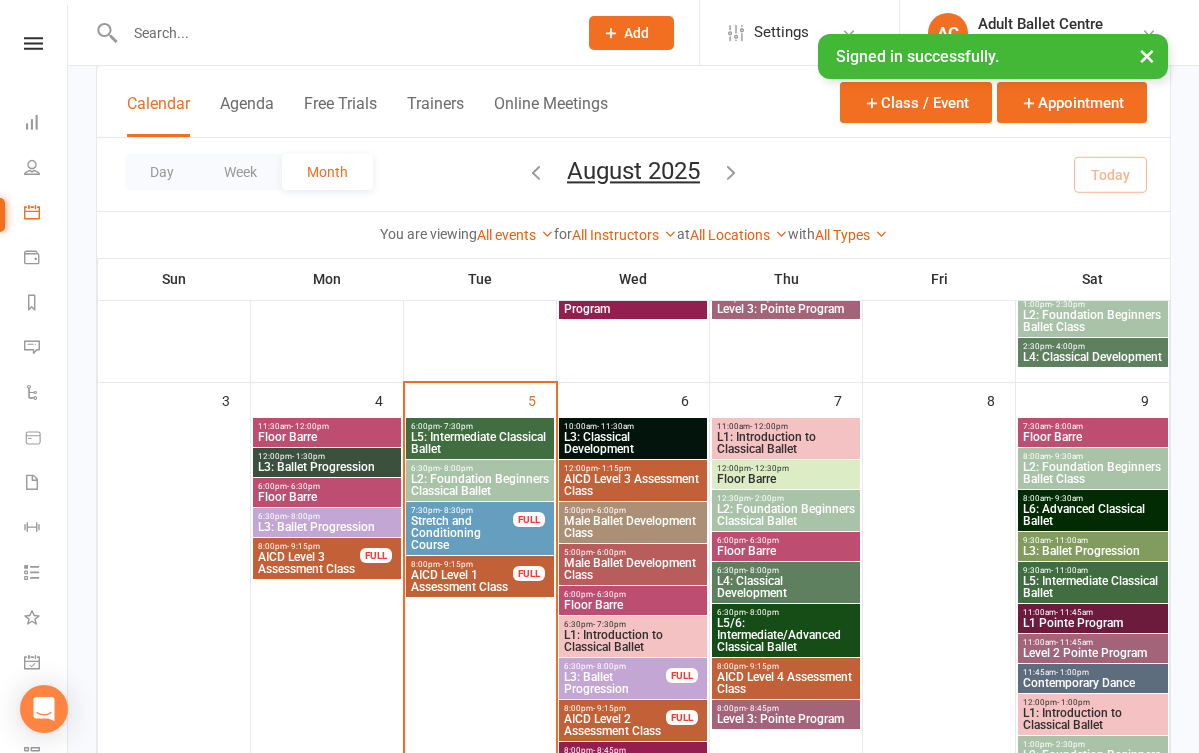 scroll, scrollTop: 426, scrollLeft: 0, axis: vertical 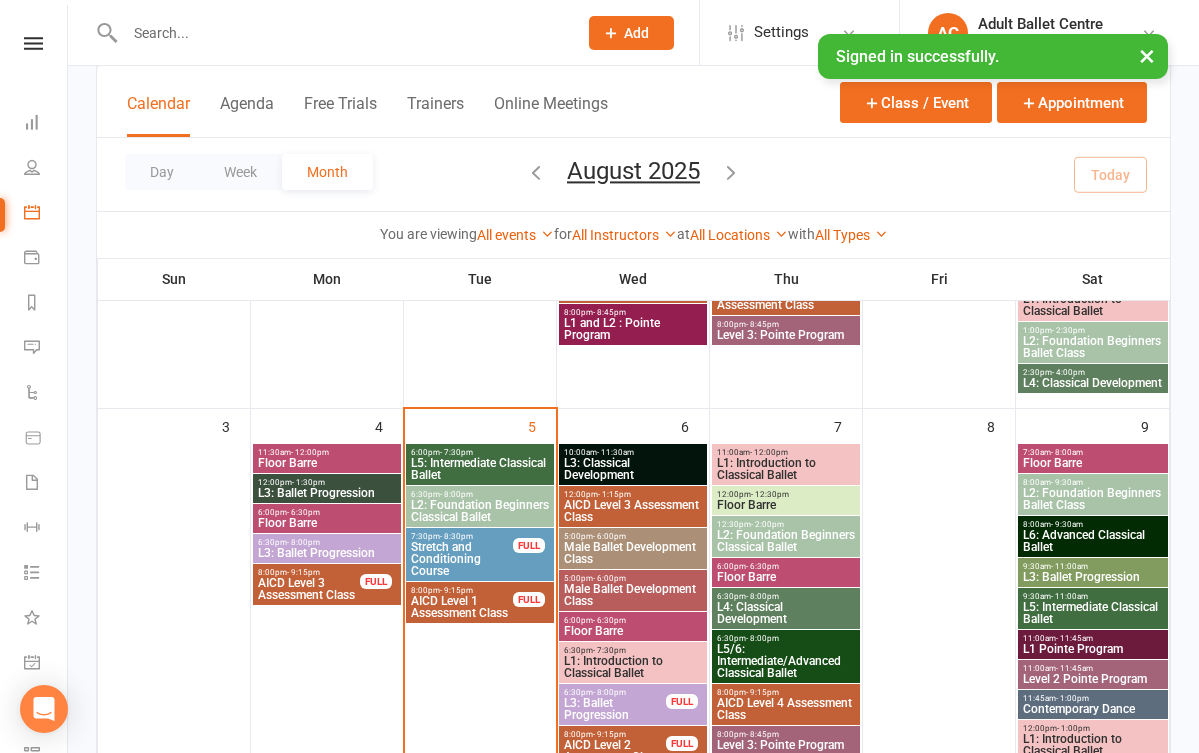 click on "L2: Foundation Beginners Classical Ballet" at bounding box center (480, 511) 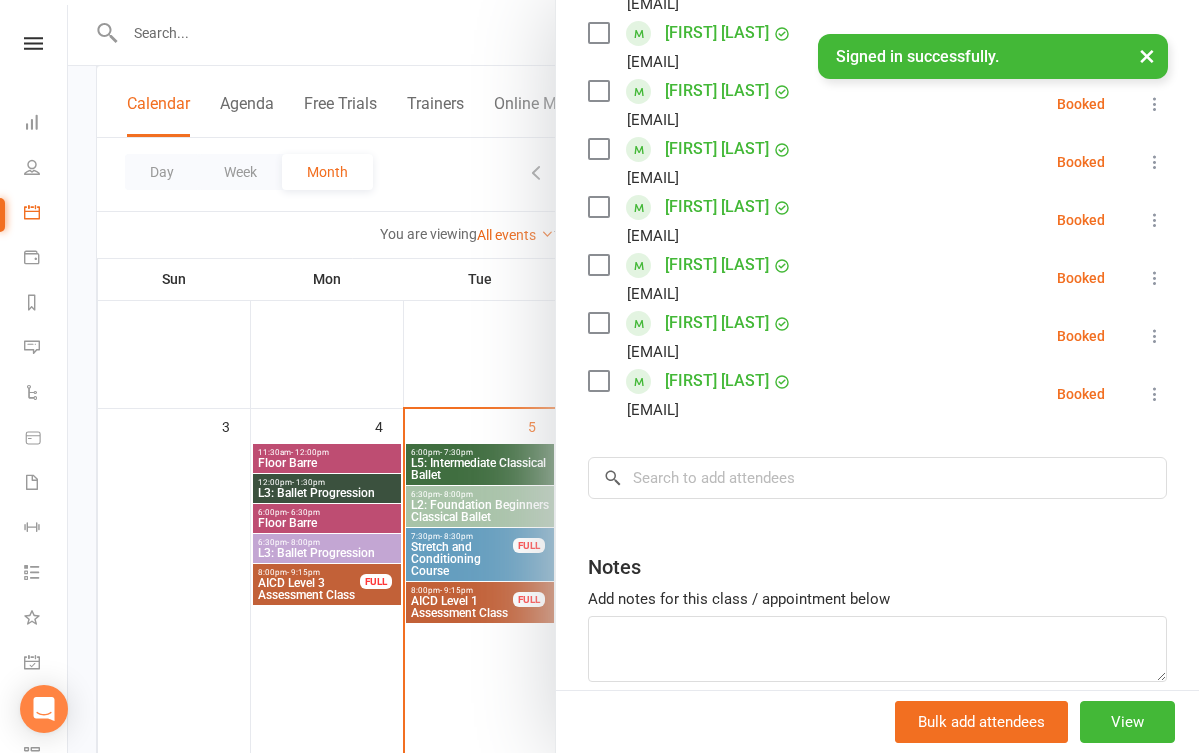 scroll, scrollTop: 538, scrollLeft: 0, axis: vertical 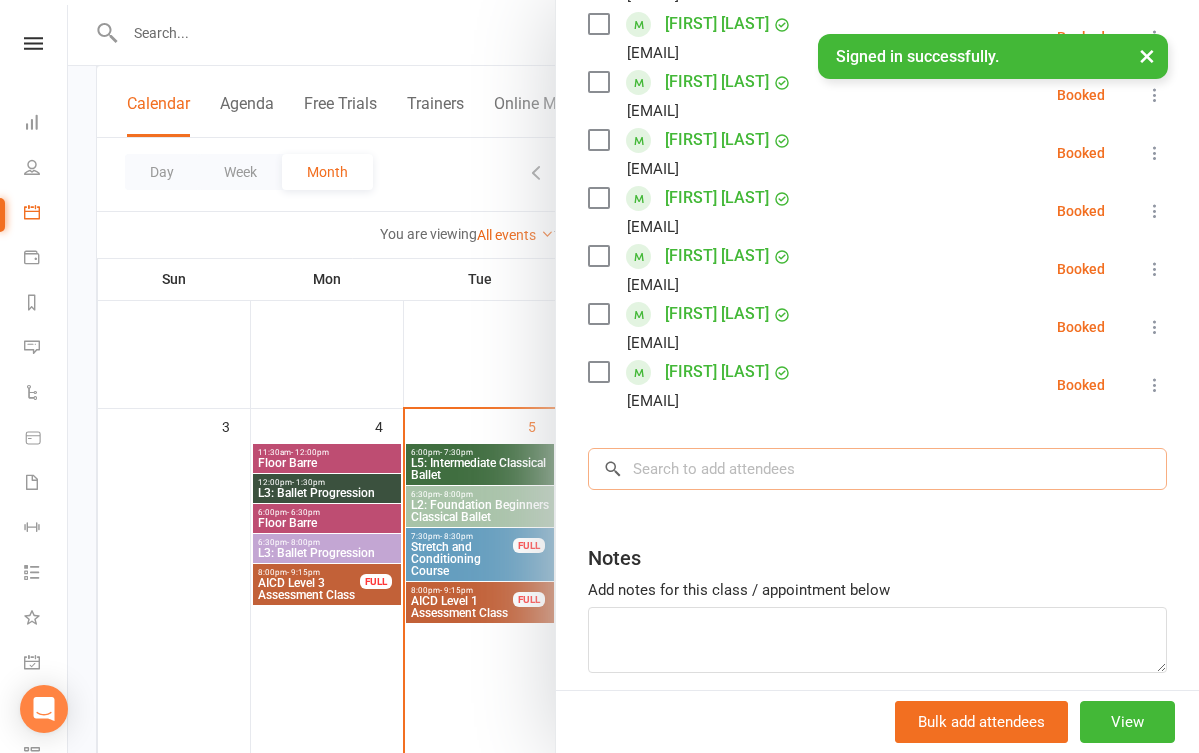 click at bounding box center [877, 469] 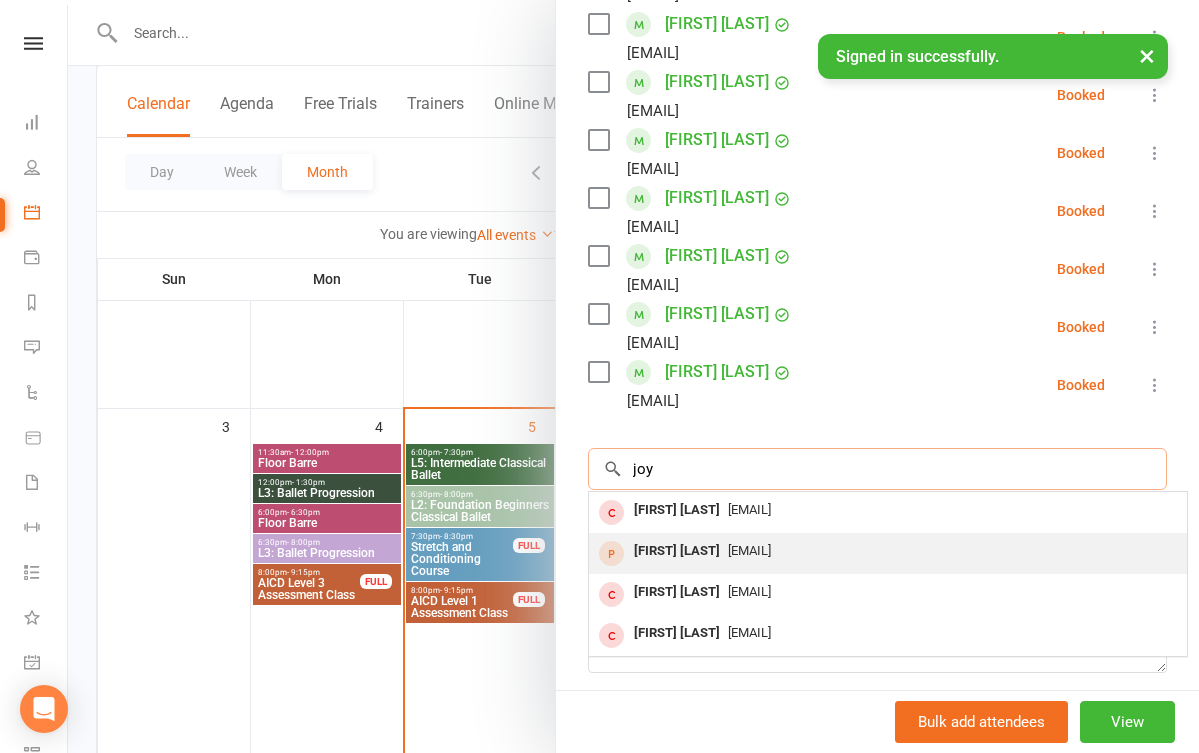 type on "joy" 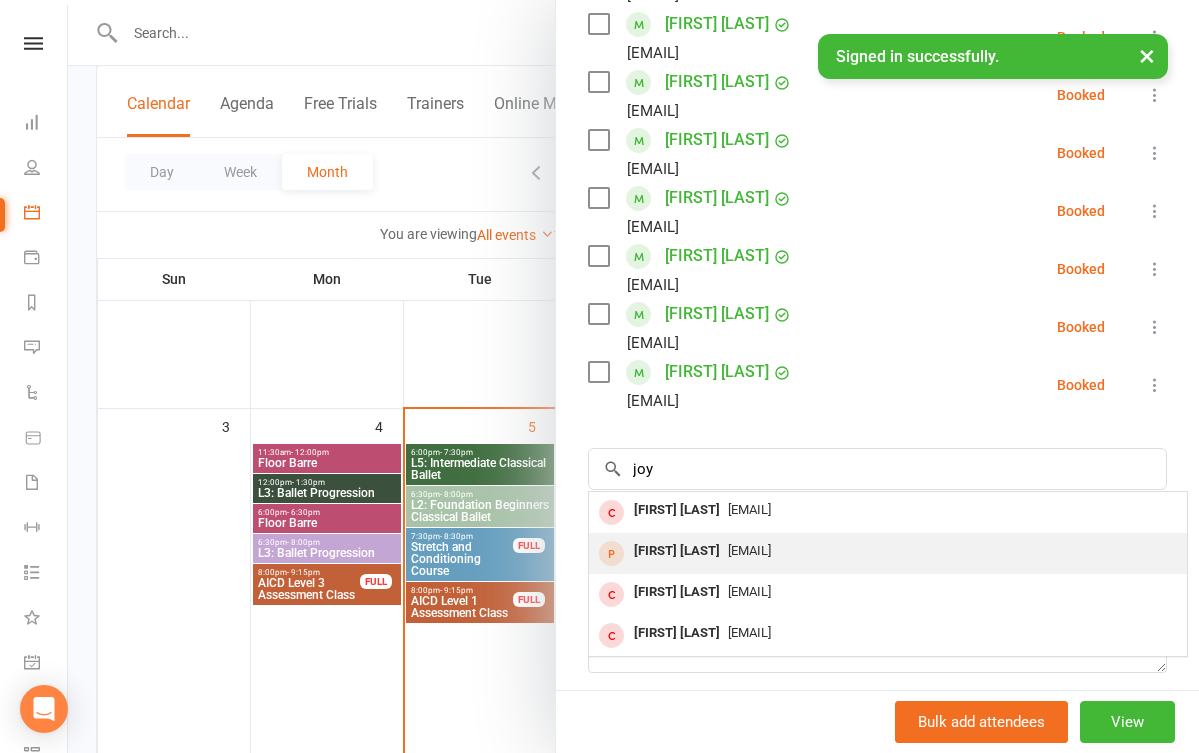 click on "[EMAIL]" at bounding box center (749, 550) 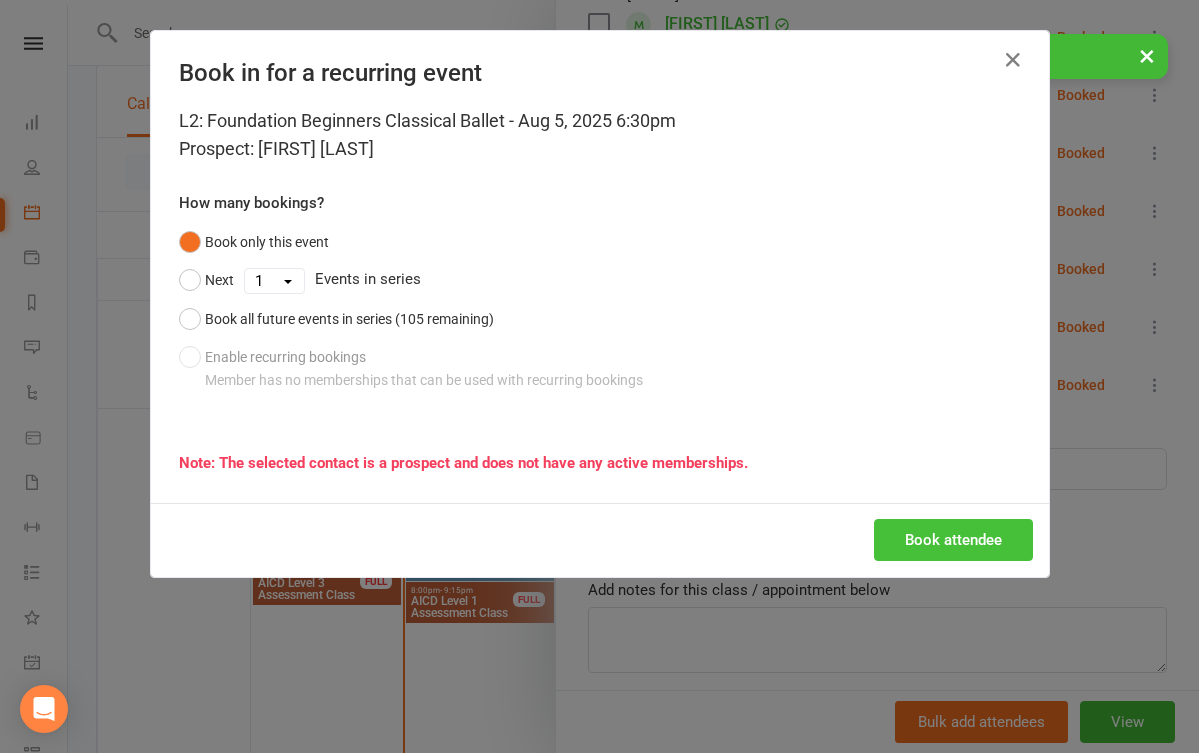 click on "Book attendee" at bounding box center [953, 540] 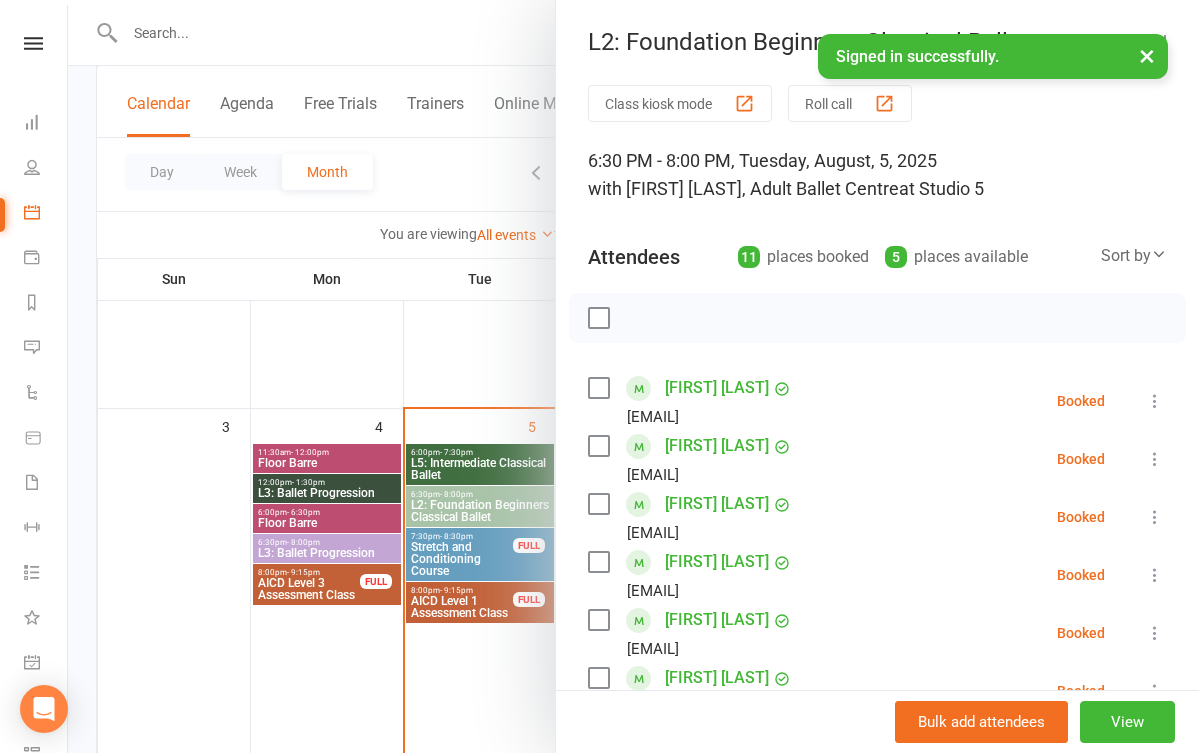 scroll, scrollTop: 0, scrollLeft: 0, axis: both 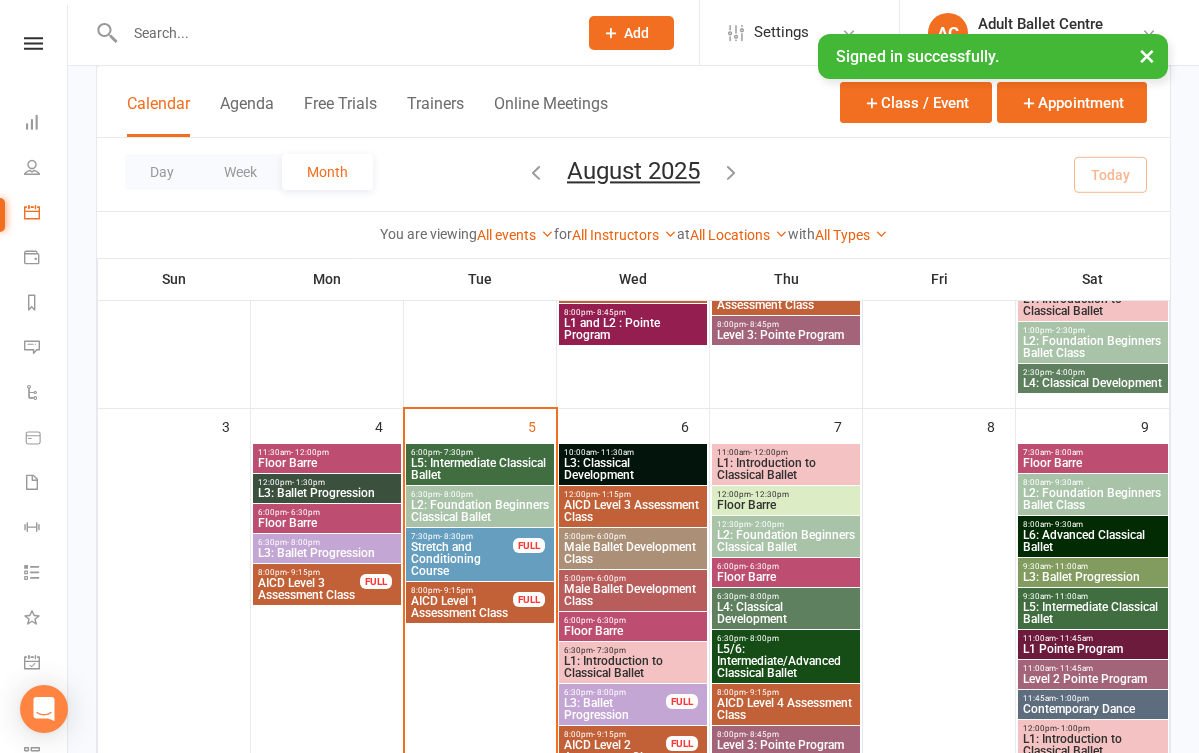 click on "L2: Foundation Beginners Classical Ballet" at bounding box center (480, 511) 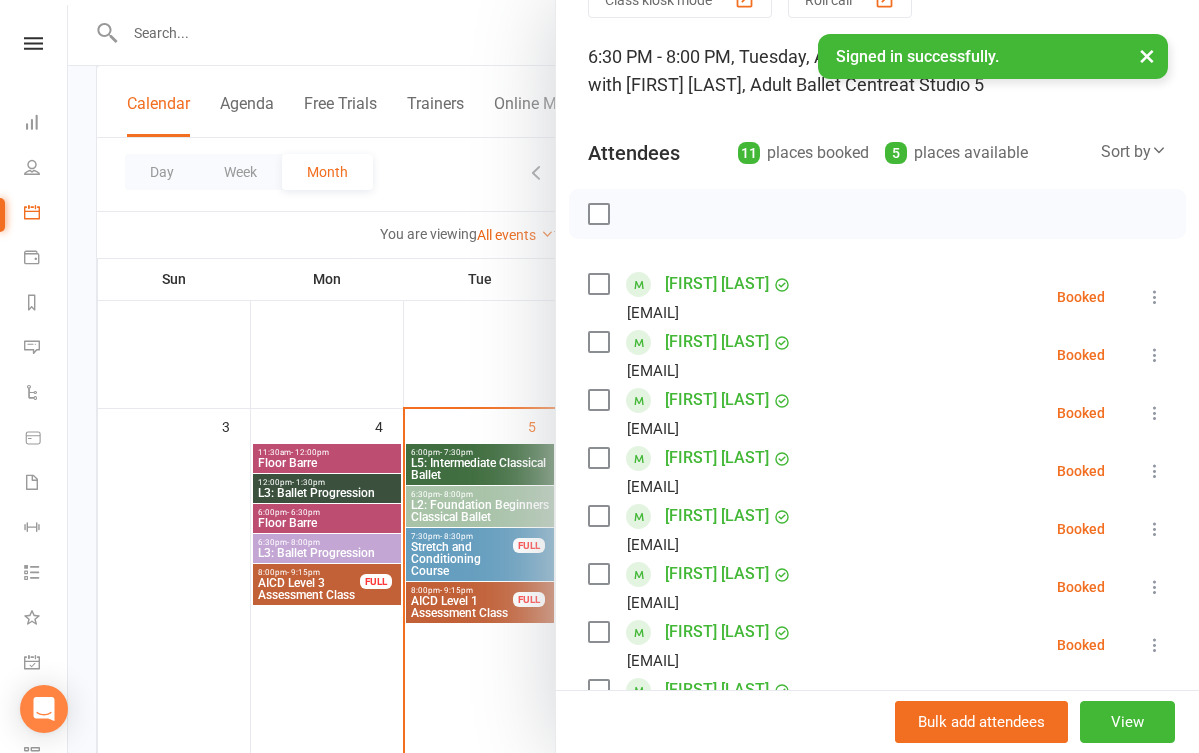 scroll, scrollTop: 48, scrollLeft: 0, axis: vertical 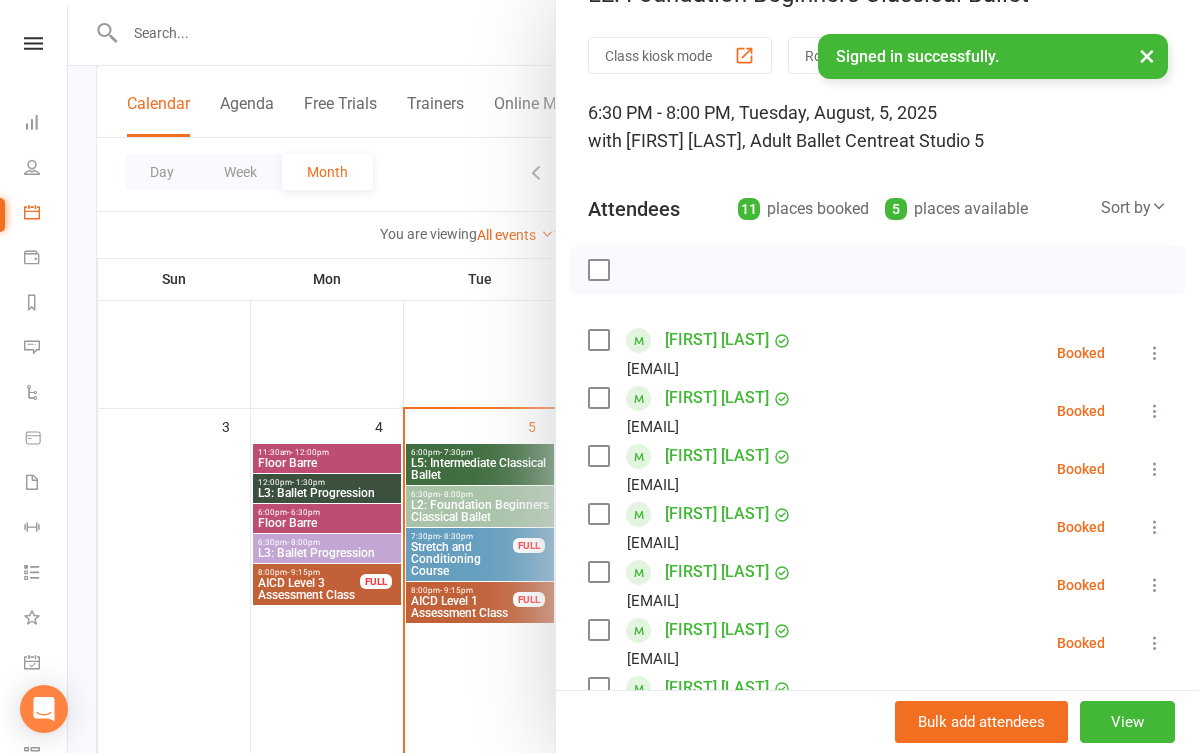 click at bounding box center [633, 376] 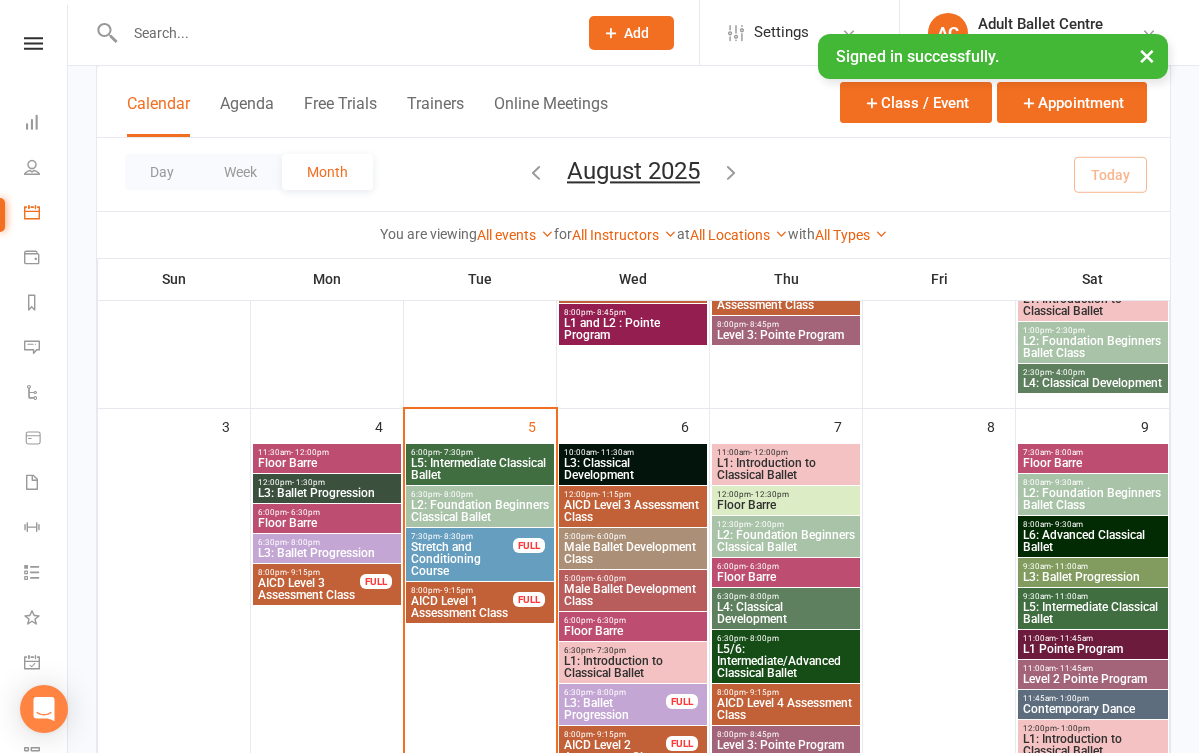 click on "L5: Intermediate Classical Ballet" at bounding box center (480, 469) 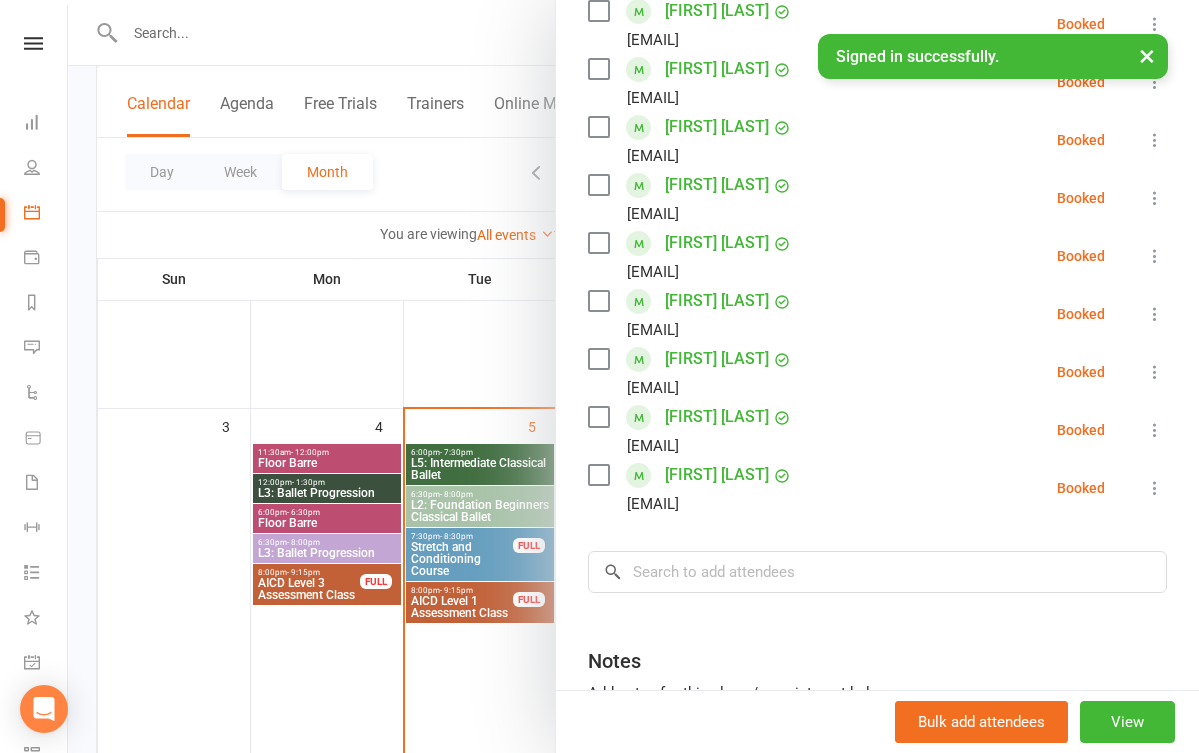 scroll, scrollTop: 621, scrollLeft: 0, axis: vertical 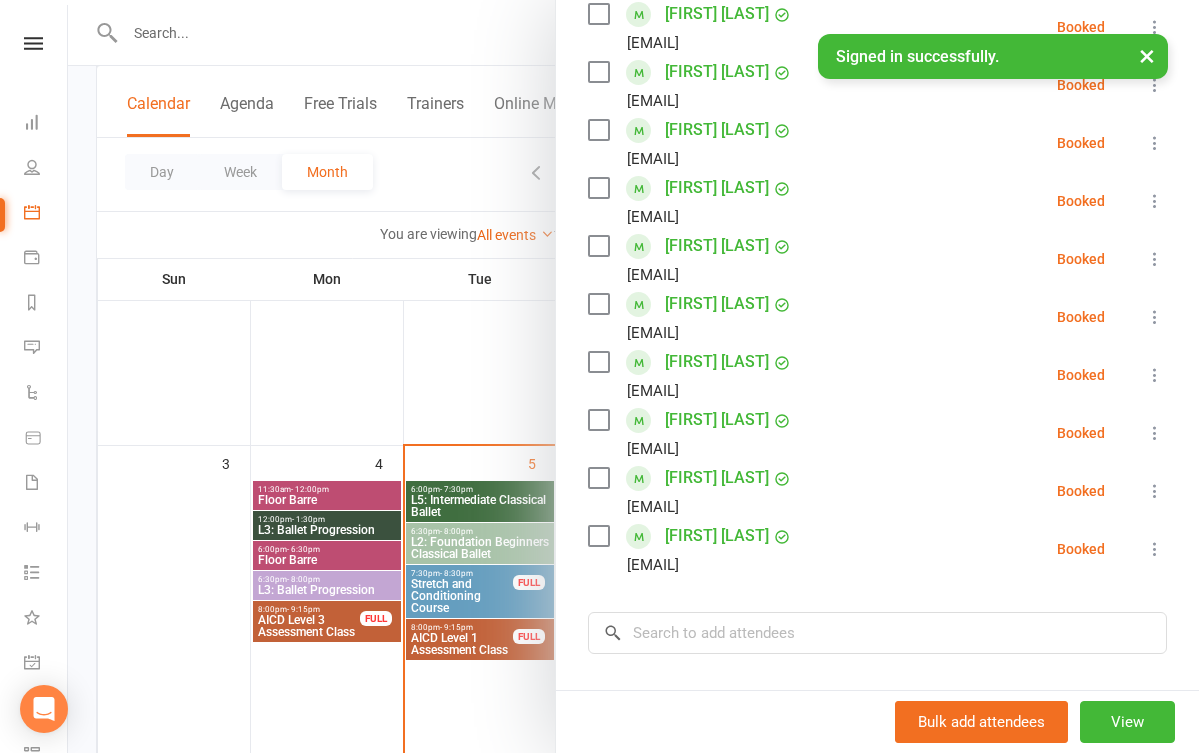 click at bounding box center [633, 376] 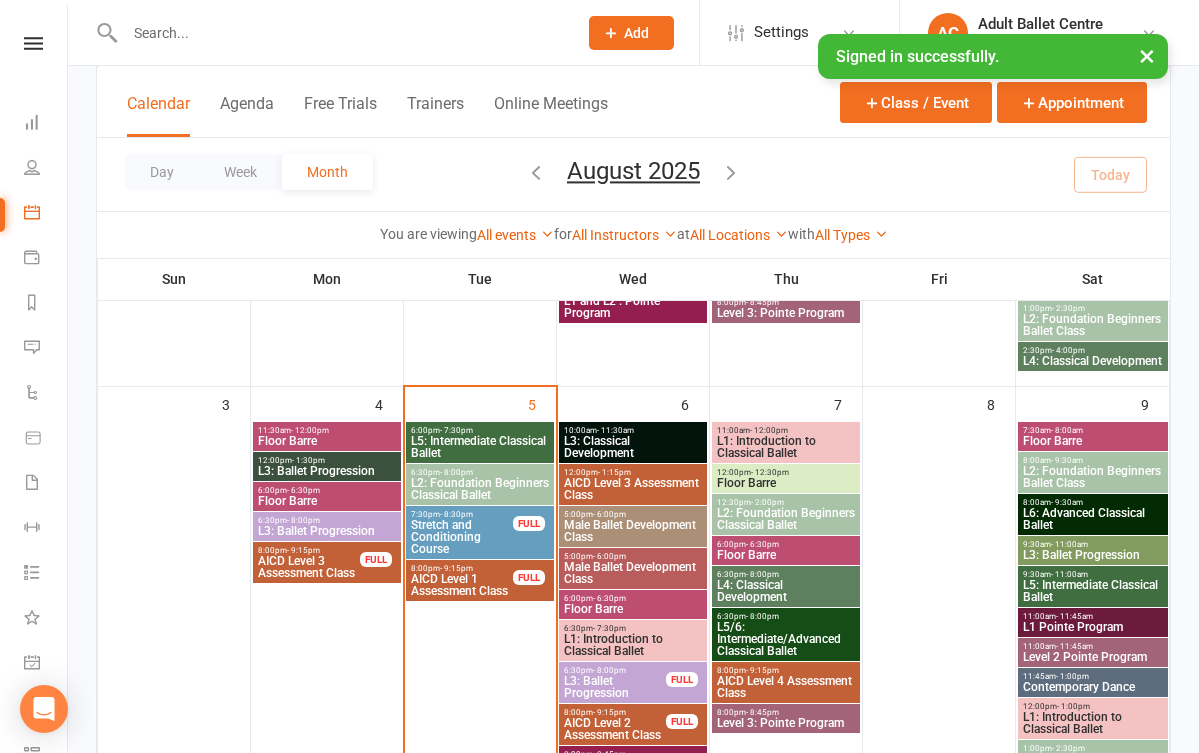 scroll, scrollTop: 452, scrollLeft: 0, axis: vertical 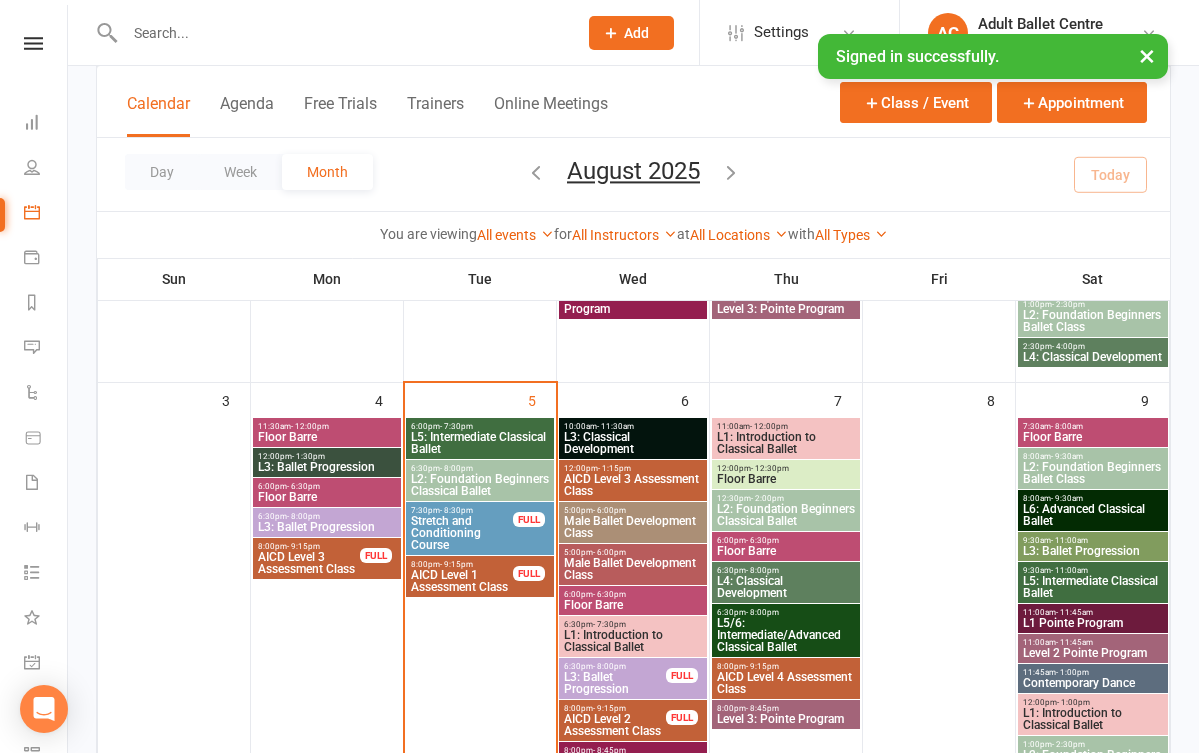 click on "L3: Classical Development" at bounding box center [633, 443] 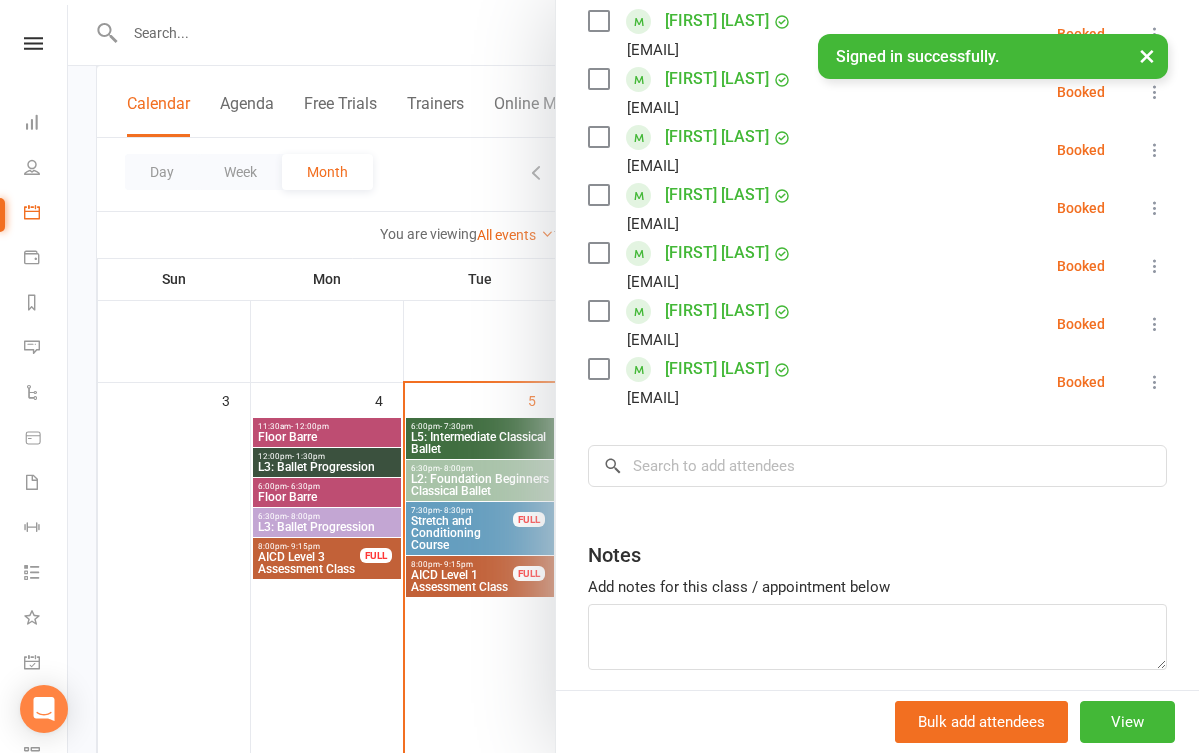 scroll, scrollTop: 374, scrollLeft: 0, axis: vertical 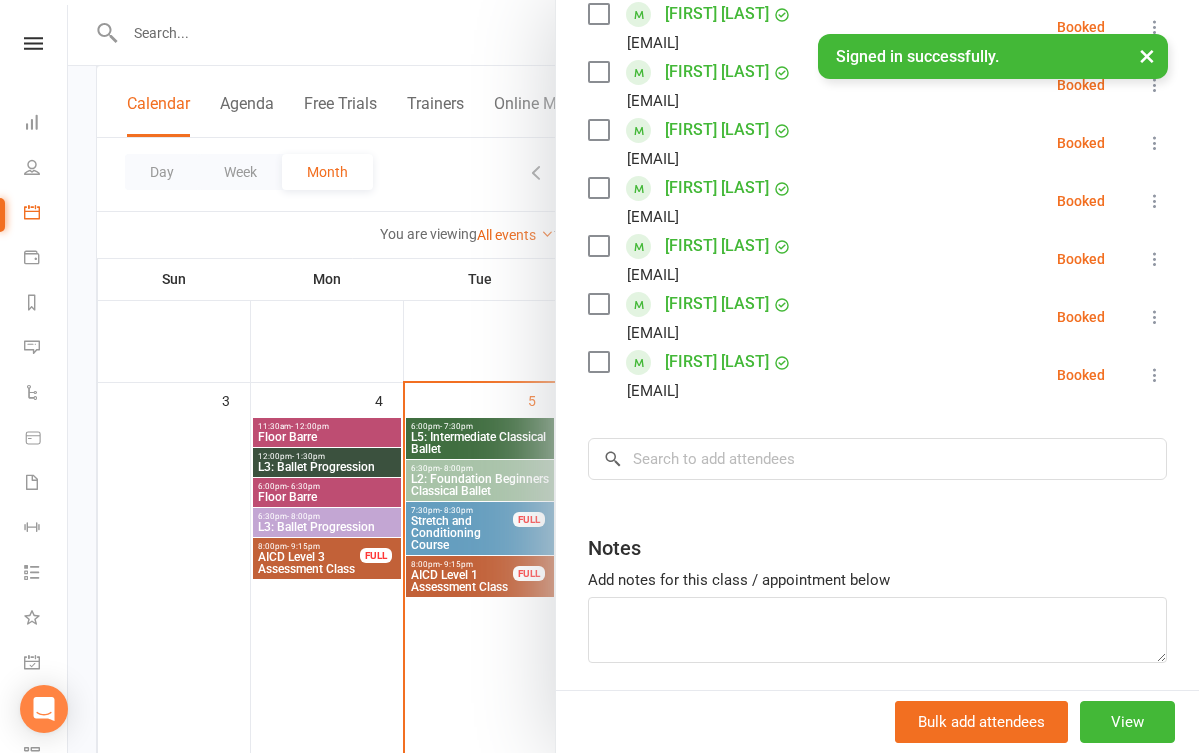 click at bounding box center [633, 376] 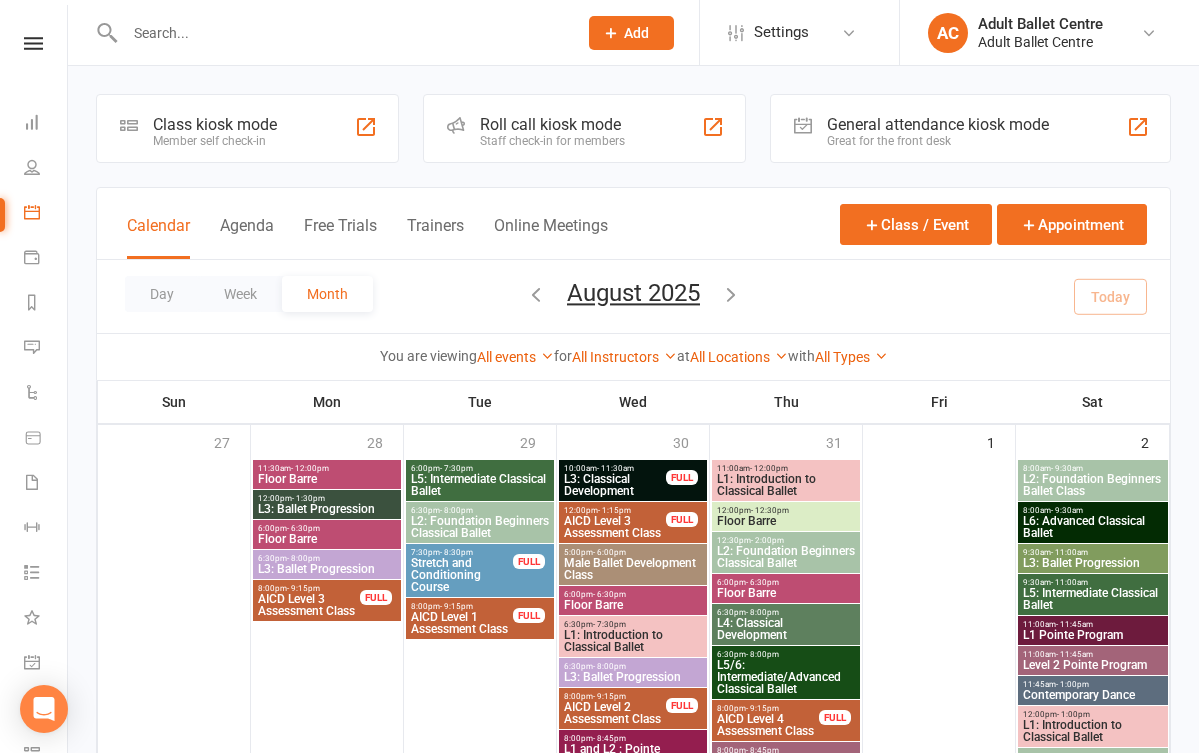 scroll, scrollTop: 426, scrollLeft: 0, axis: vertical 